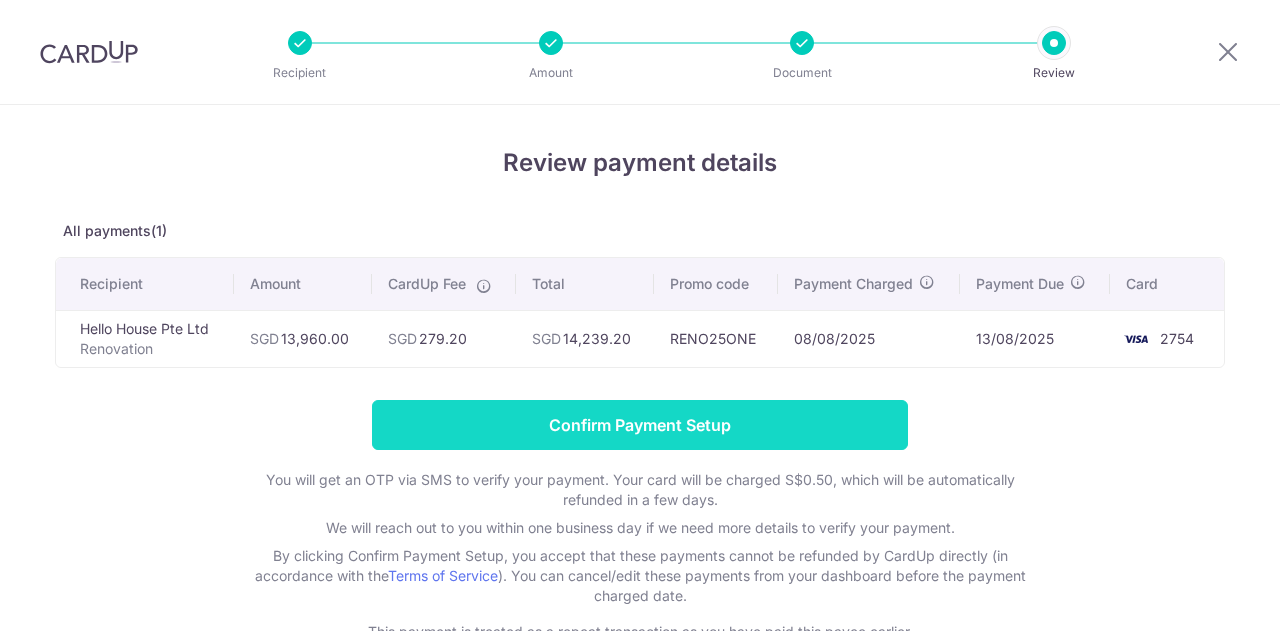 scroll, scrollTop: 0, scrollLeft: 0, axis: both 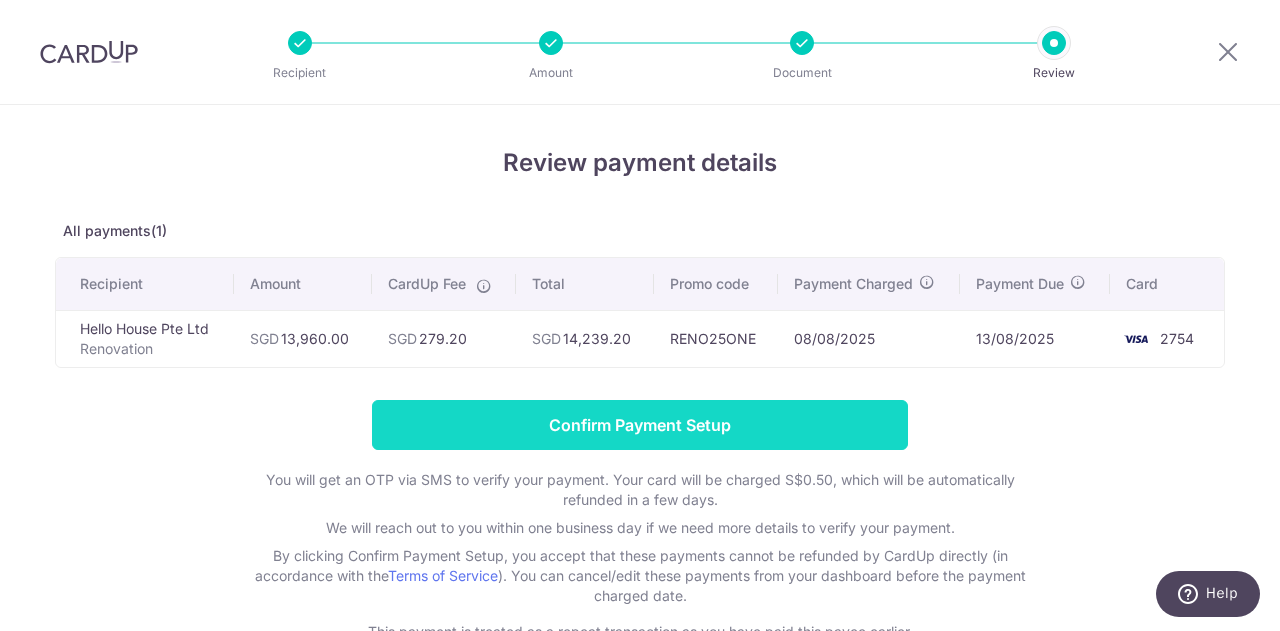 click on "Confirm Payment Setup" at bounding box center [640, 425] 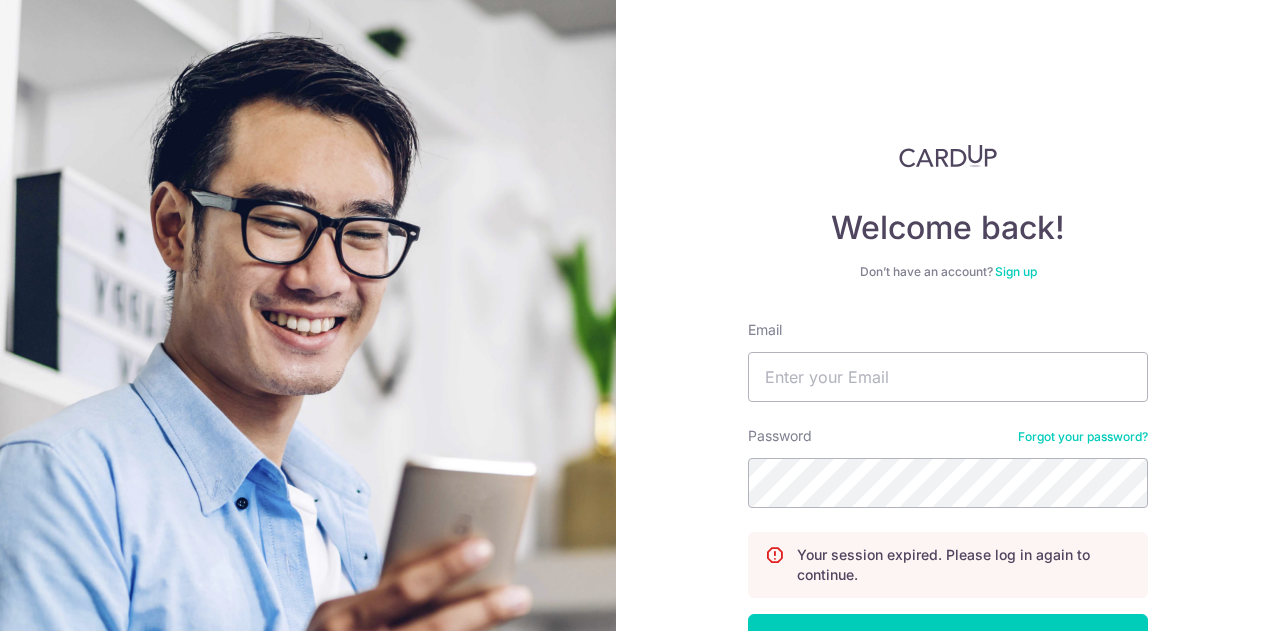 scroll, scrollTop: 0, scrollLeft: 0, axis: both 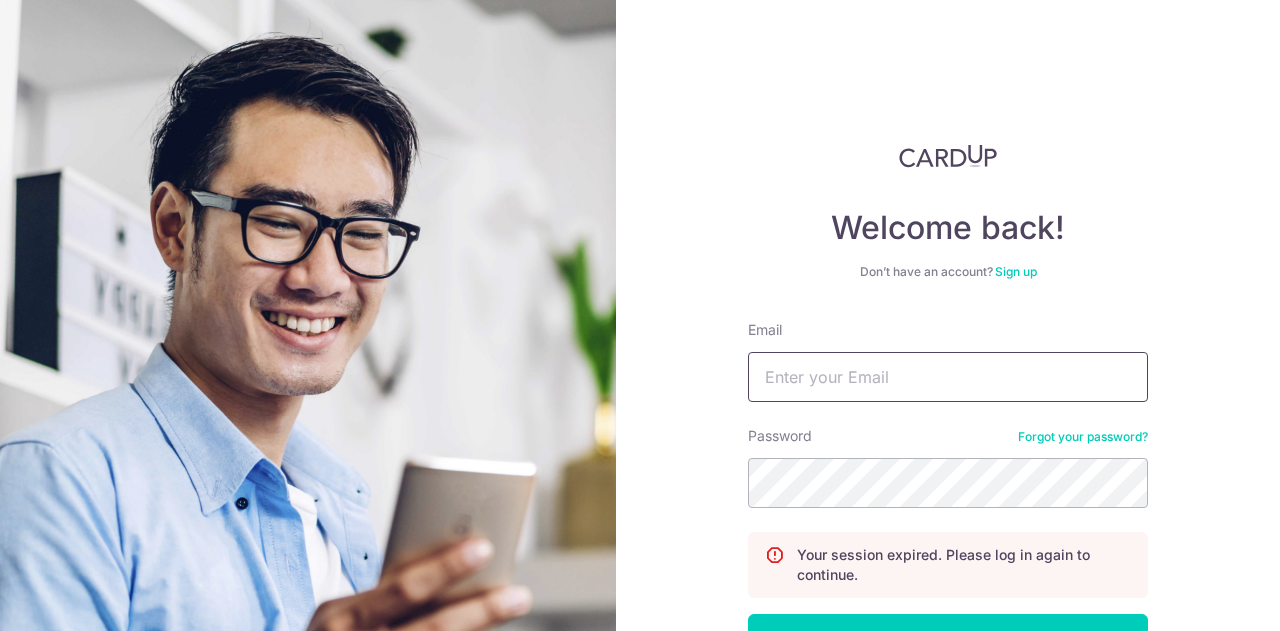 click on "Email" at bounding box center (948, 377) 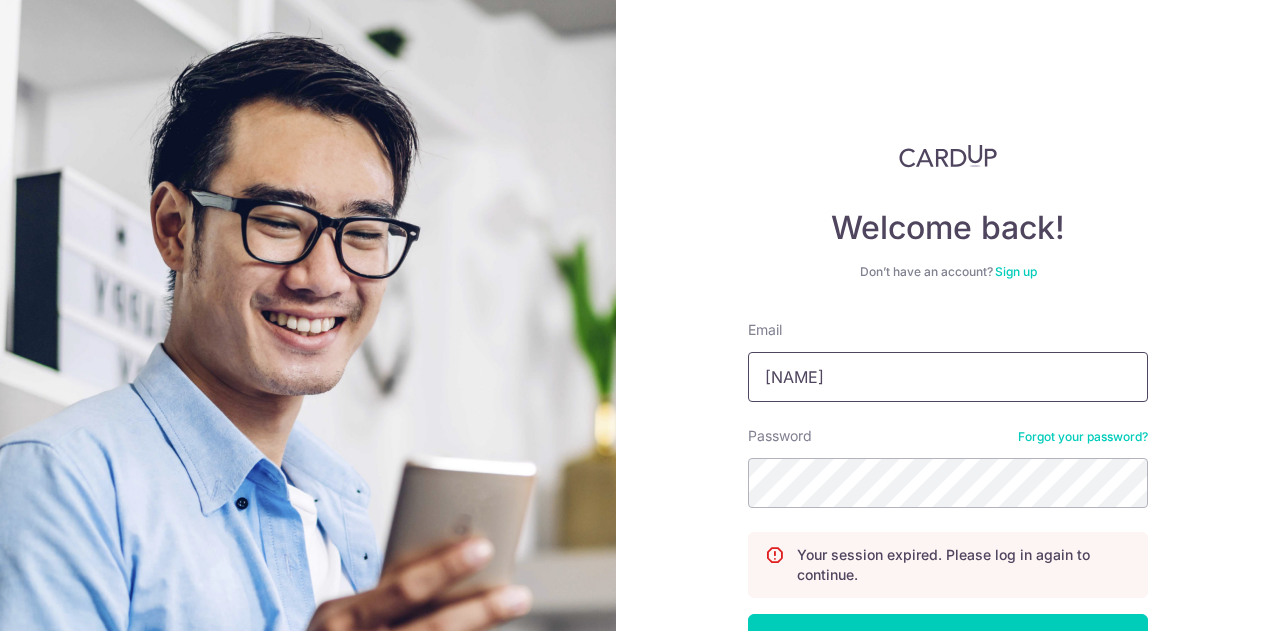 type on "peijuan.ee@[EMAIL]" 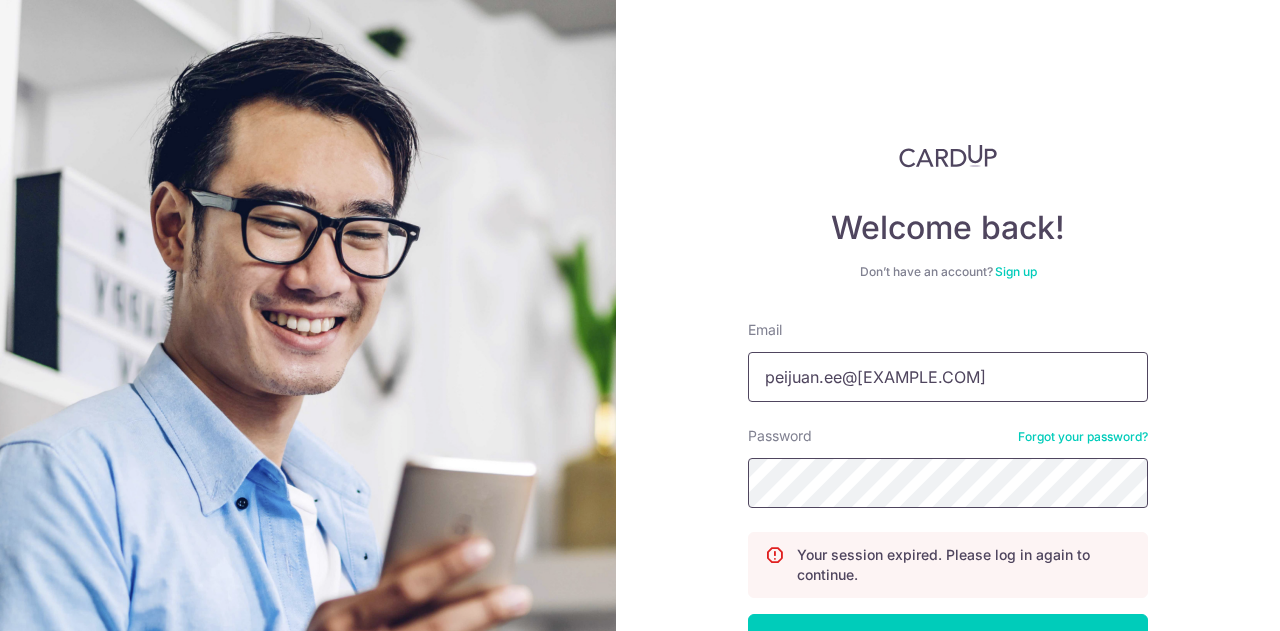 click on "Log in" at bounding box center (948, 639) 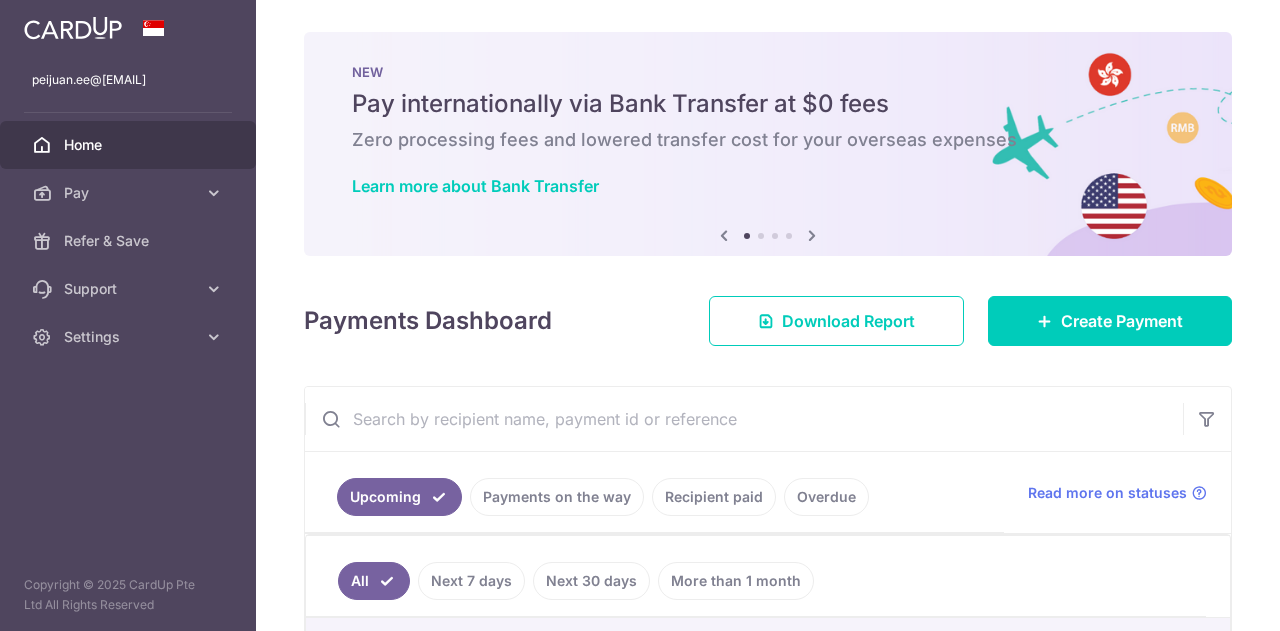 scroll, scrollTop: 0, scrollLeft: 0, axis: both 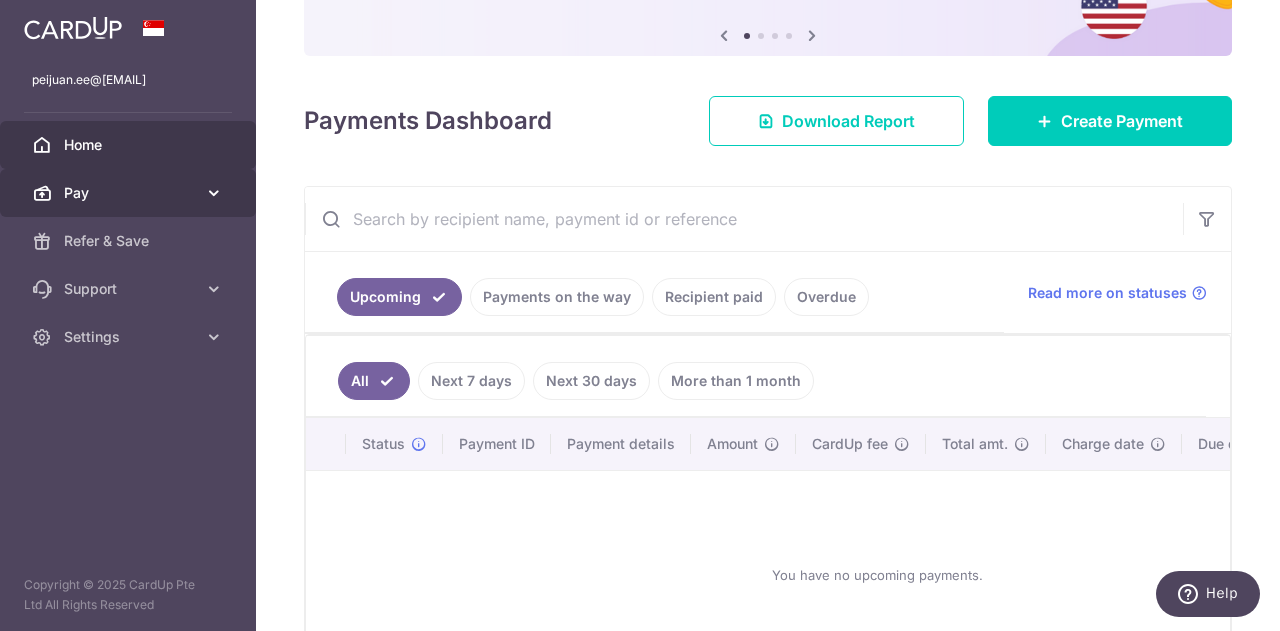 click on "Pay" at bounding box center [130, 193] 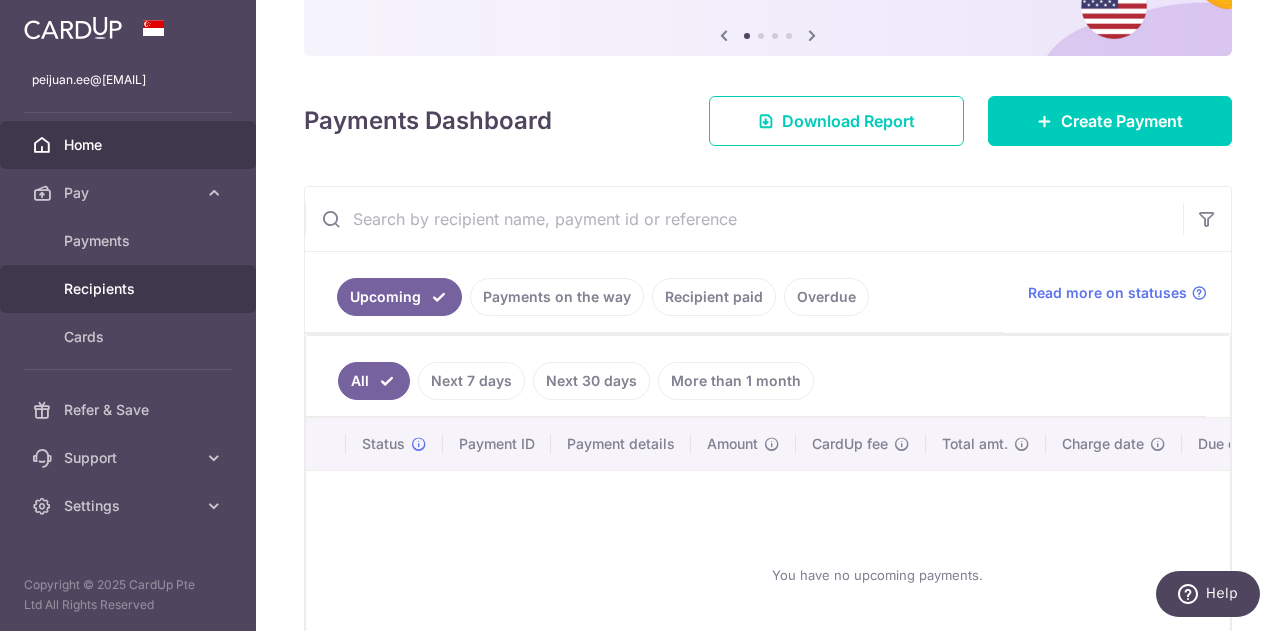 click on "Recipients" at bounding box center [128, 289] 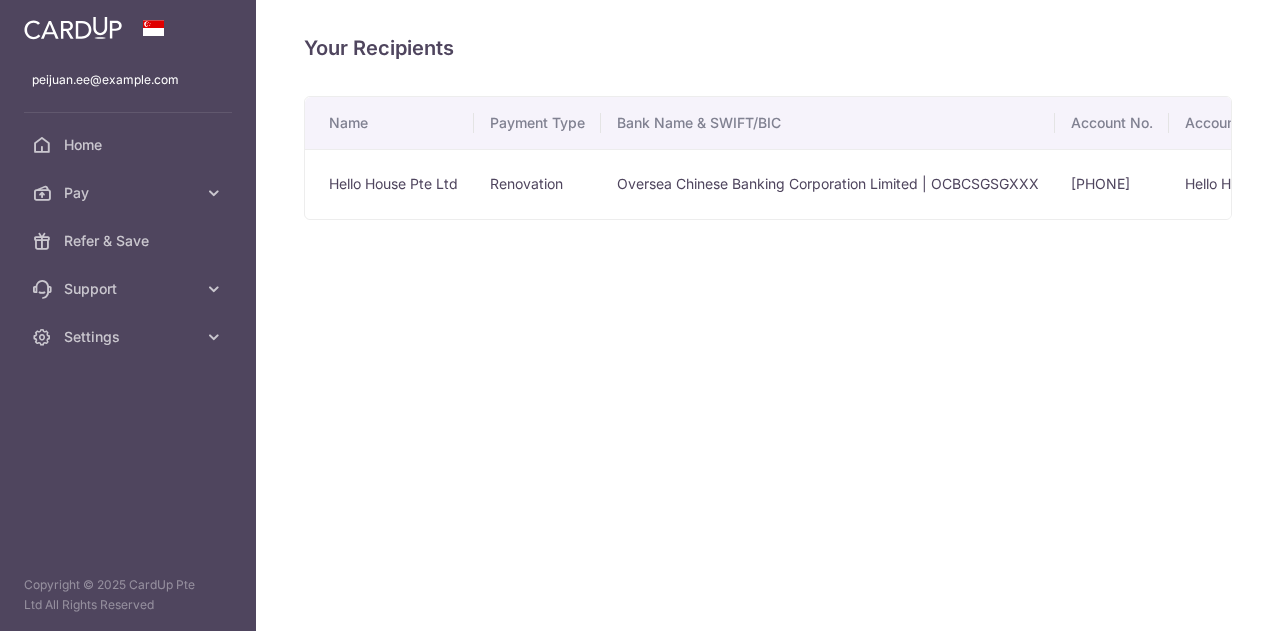scroll, scrollTop: 0, scrollLeft: 0, axis: both 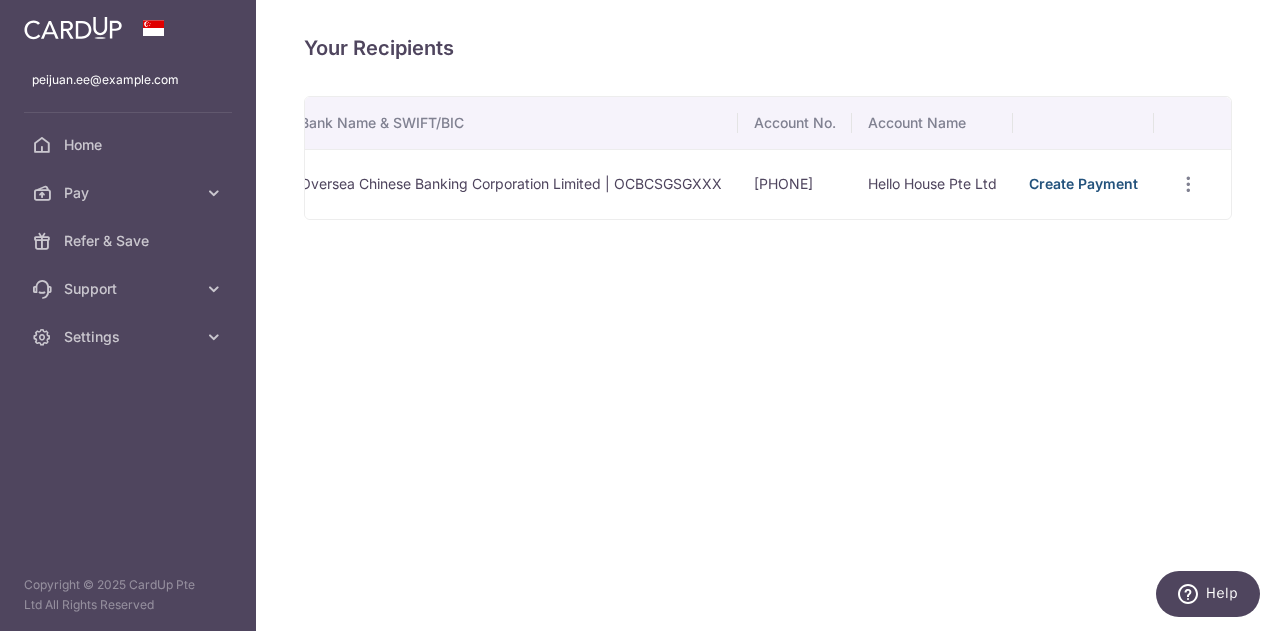 click on "Create Payment" at bounding box center (1083, 183) 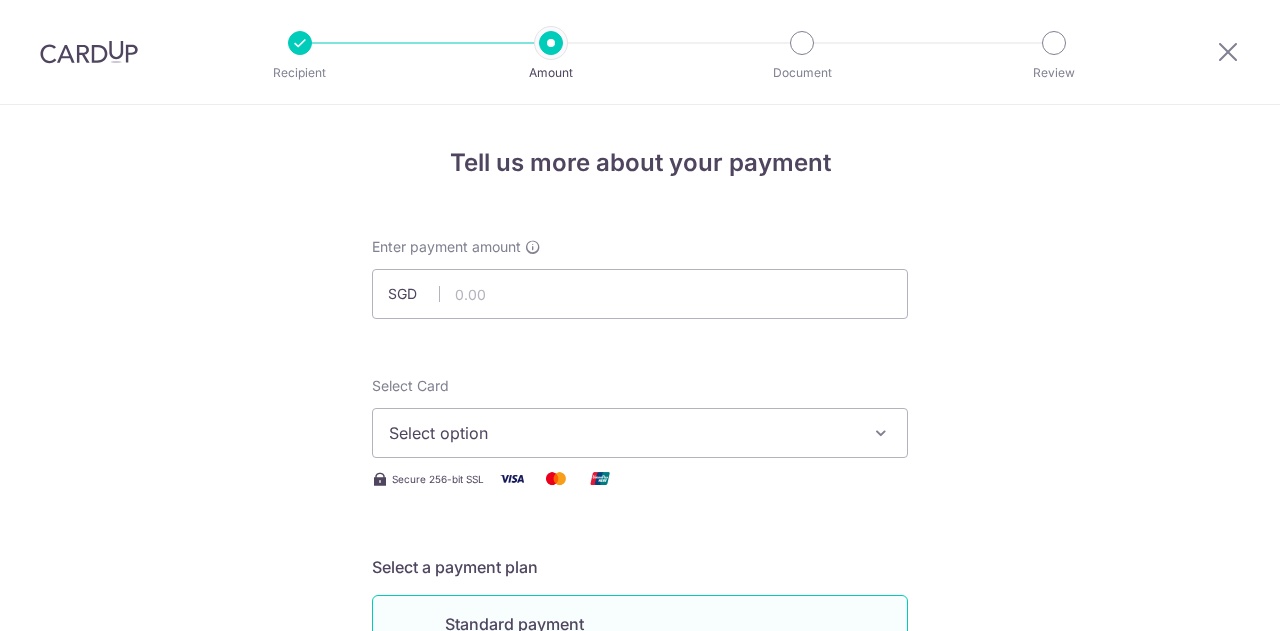 scroll, scrollTop: 0, scrollLeft: 0, axis: both 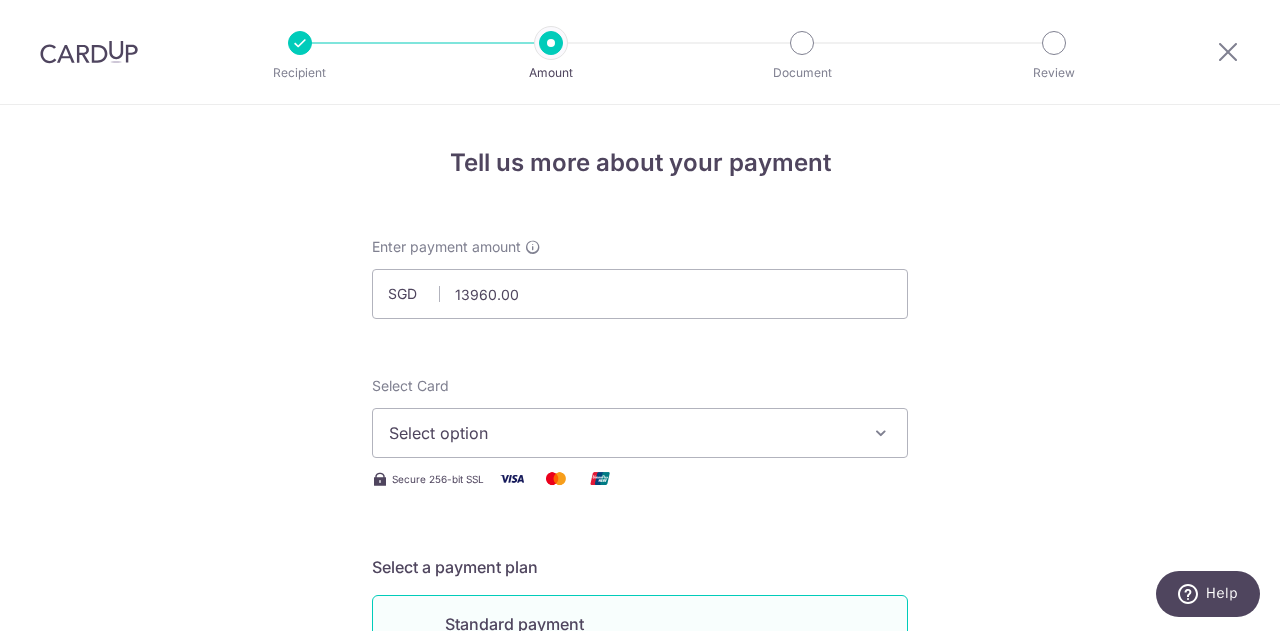 type on "13,960.00" 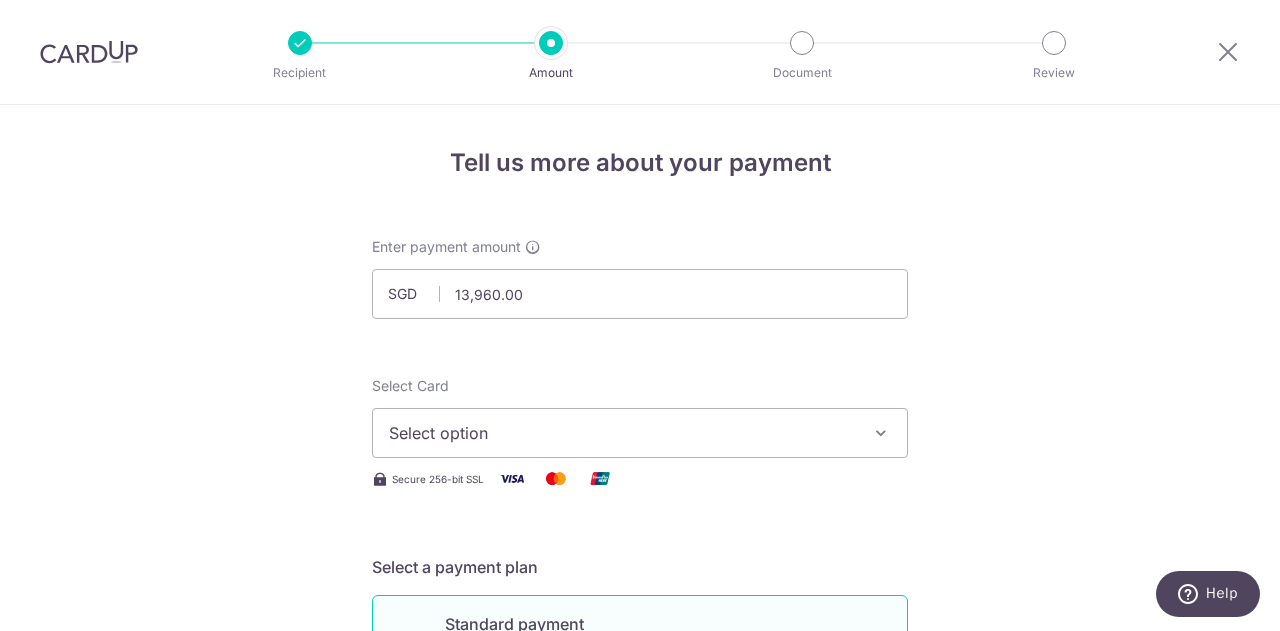 click on "Select option" at bounding box center (622, 433) 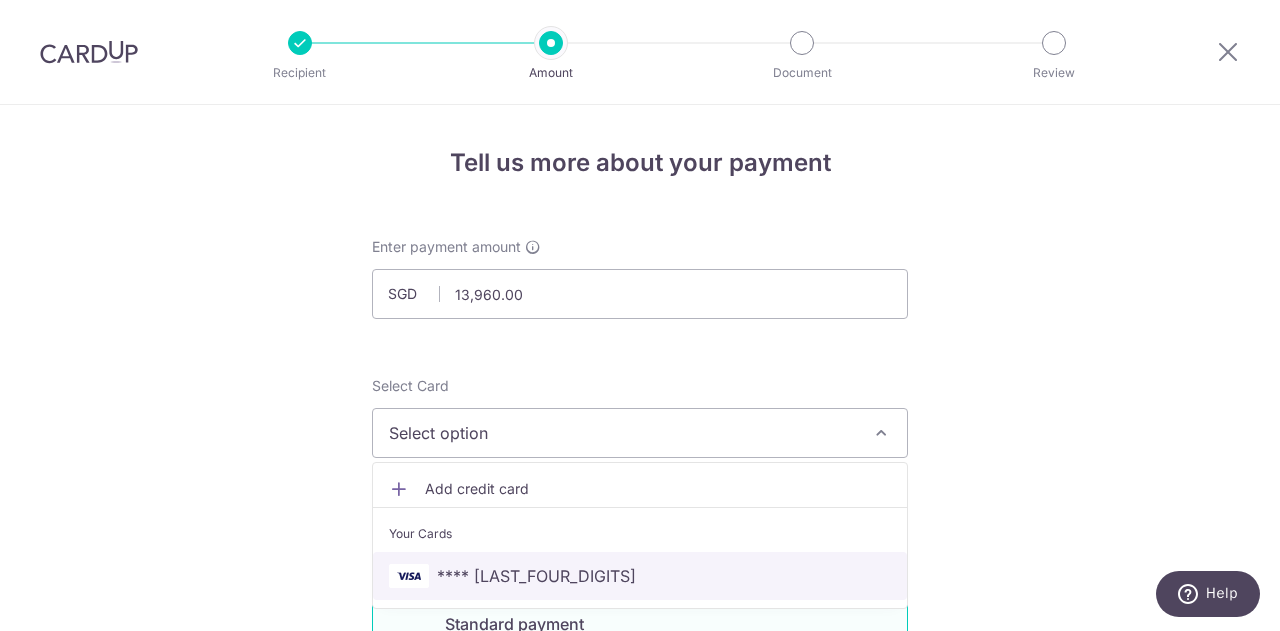 click on "**** [CC]" at bounding box center [536, 576] 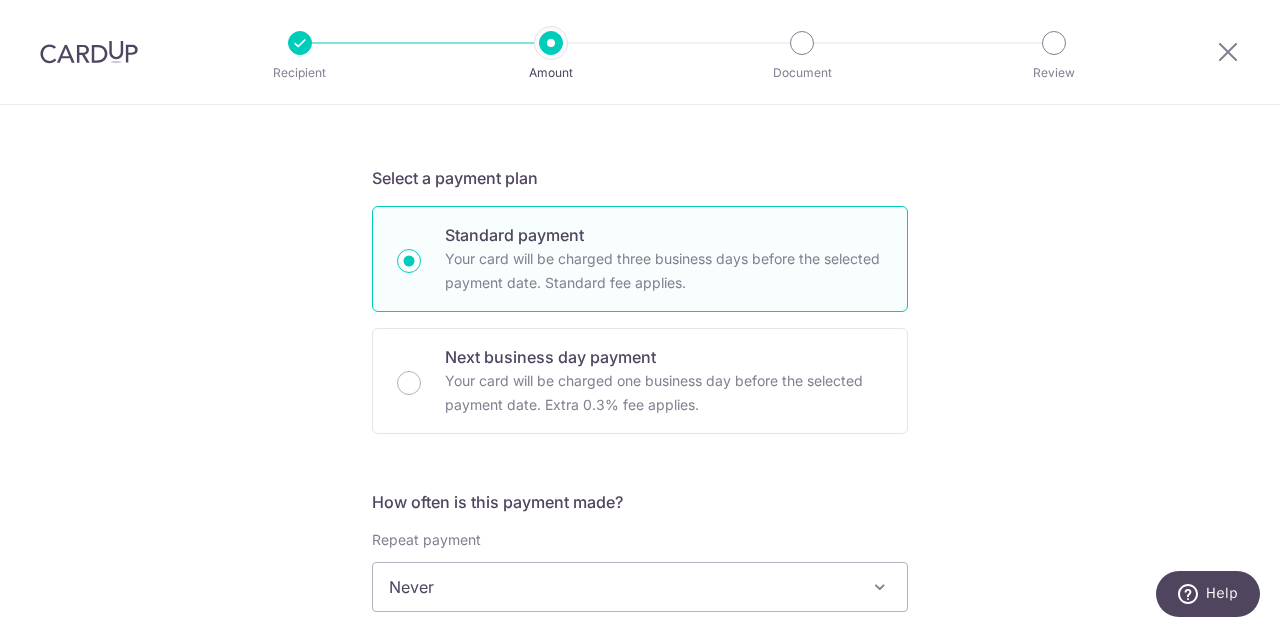 scroll, scrollTop: 500, scrollLeft: 0, axis: vertical 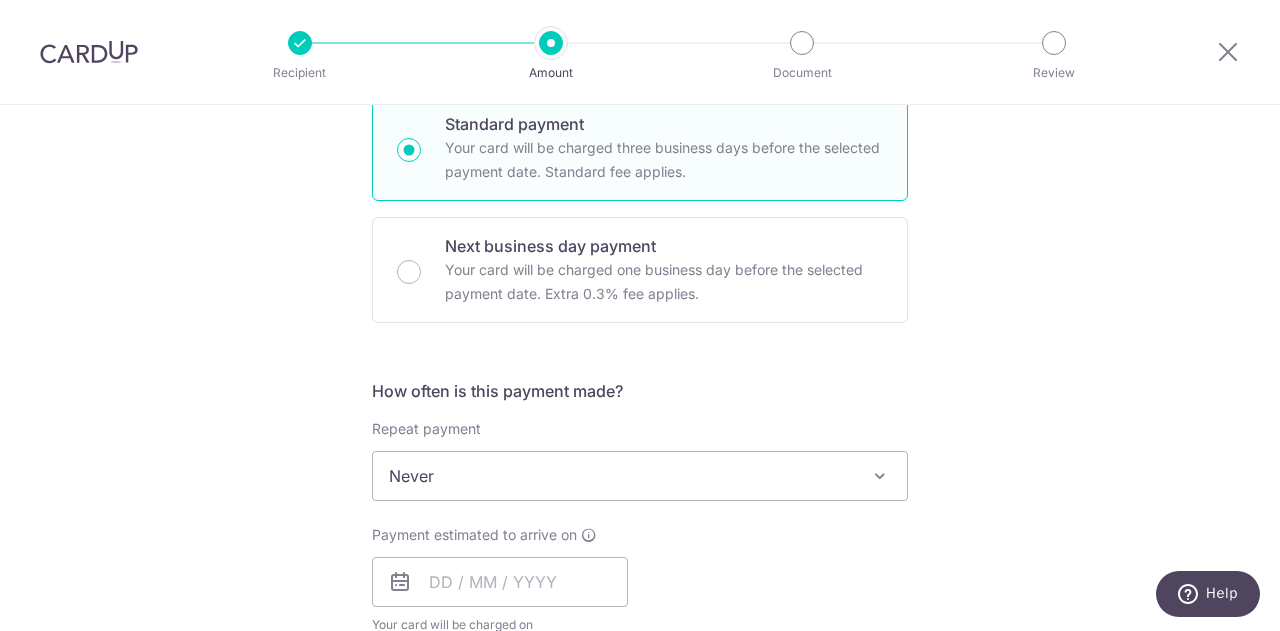 click on "Never" at bounding box center (640, 476) 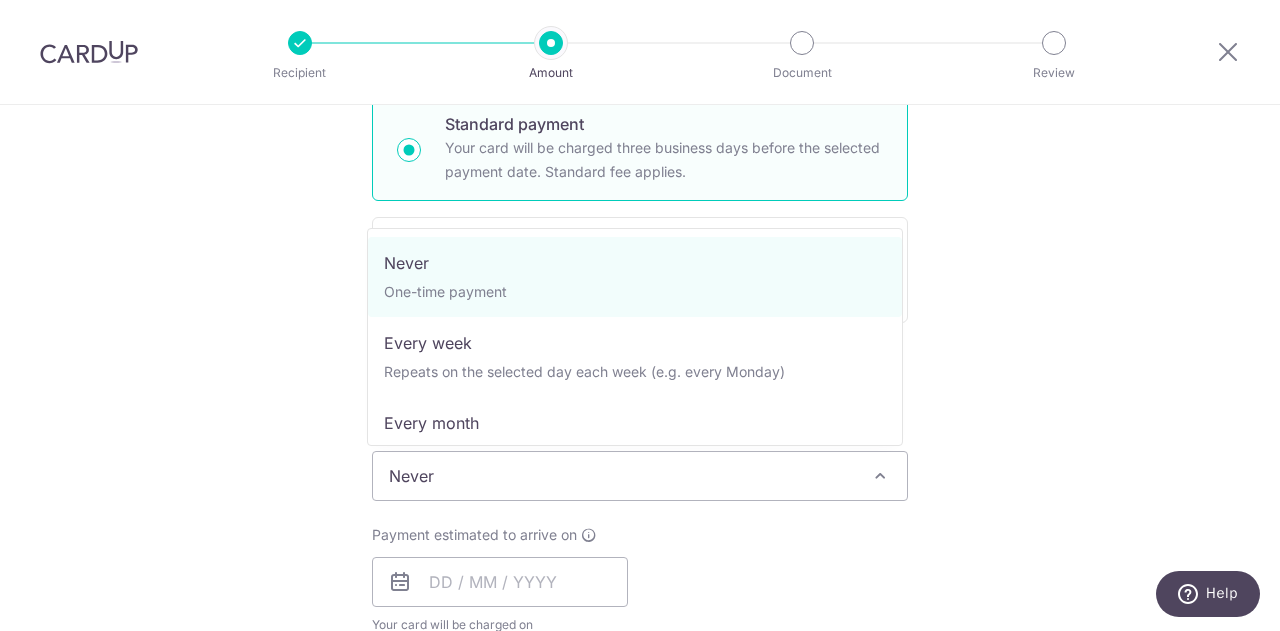 click on "Tell us more about your payment
Enter payment amount
SGD
13,960.00
13960.00
Select Card
**** 2754
Add credit card
Your Cards
**** 2754
Secure 256-bit SSL
Text
New card details
Card
Secure 256-bit SSL
Ee" at bounding box center [640, 576] 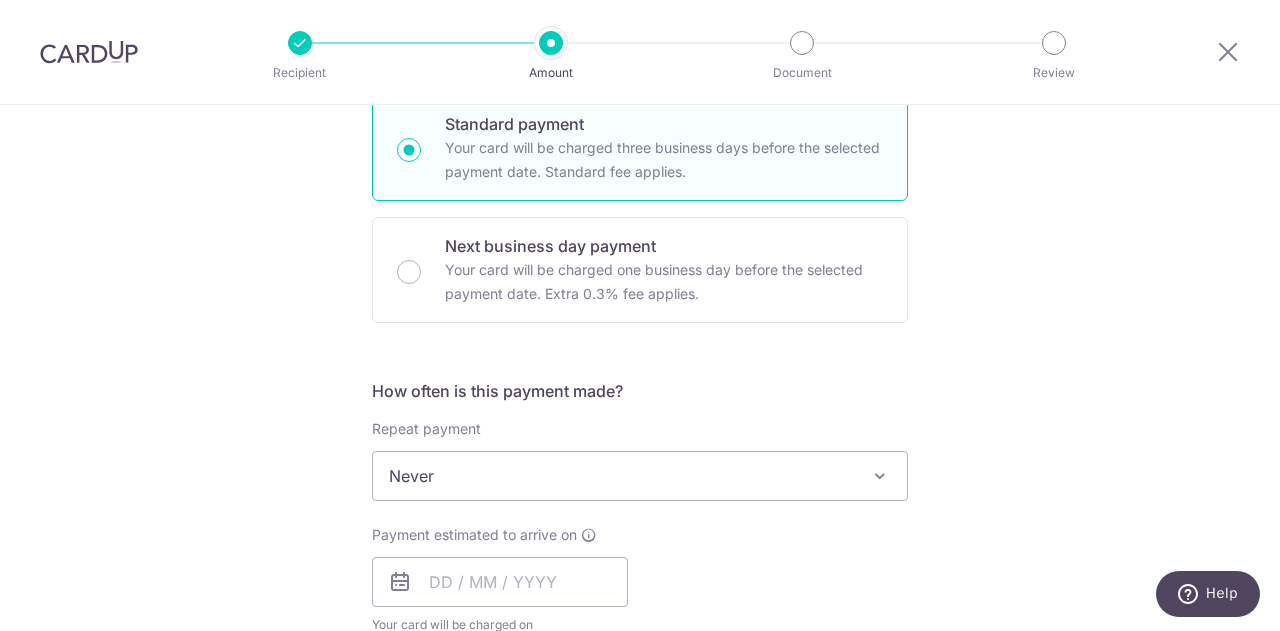 scroll, scrollTop: 700, scrollLeft: 0, axis: vertical 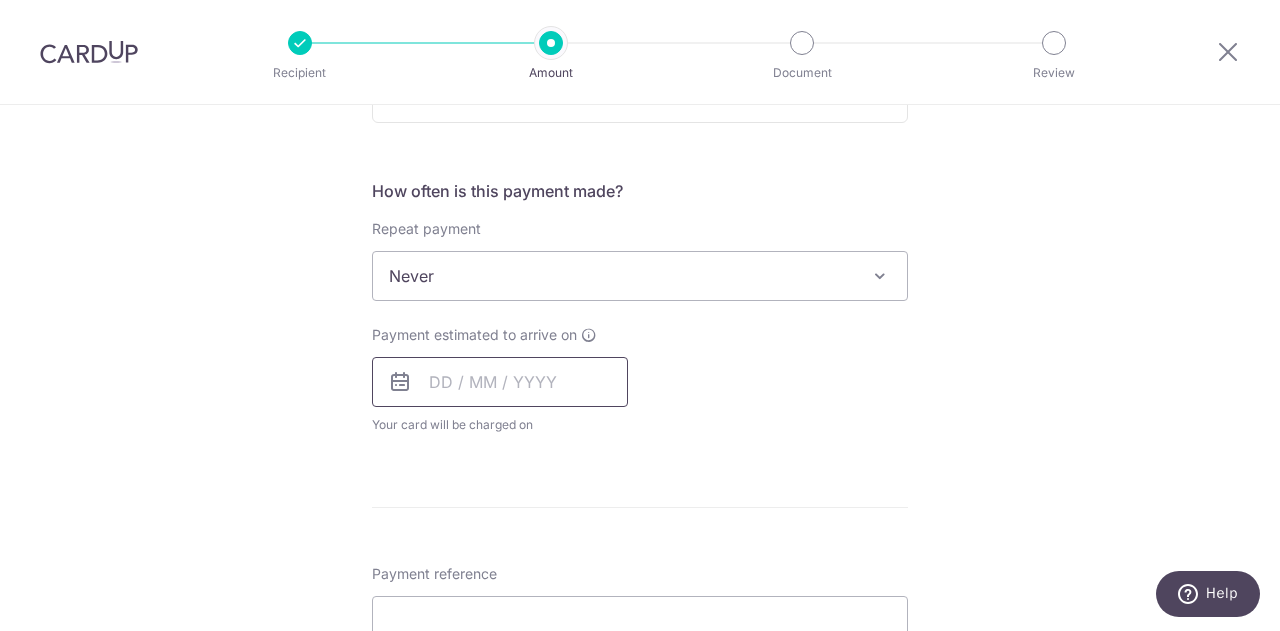 click at bounding box center [500, 382] 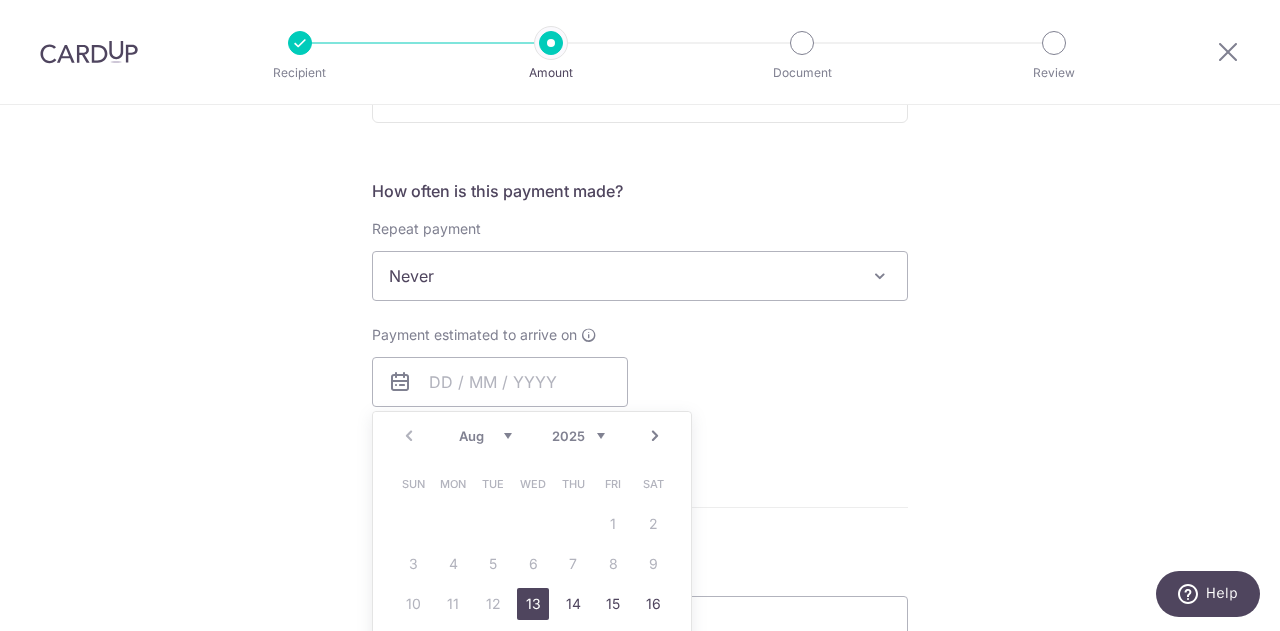click on "13" at bounding box center [533, 604] 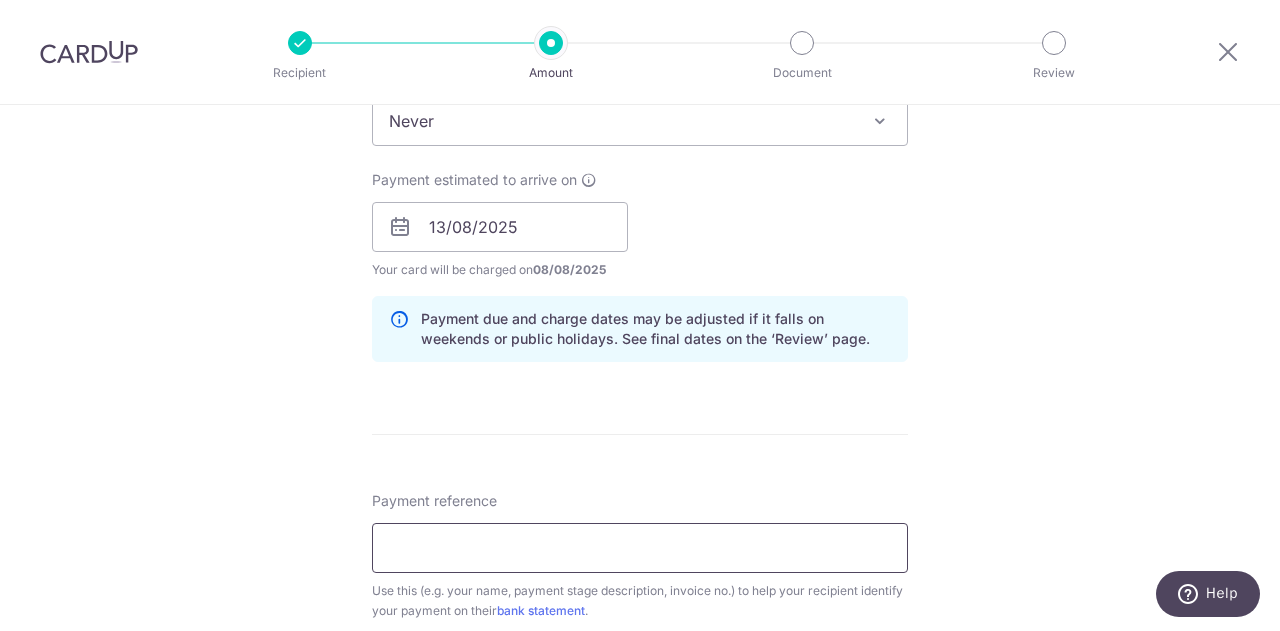 scroll, scrollTop: 900, scrollLeft: 0, axis: vertical 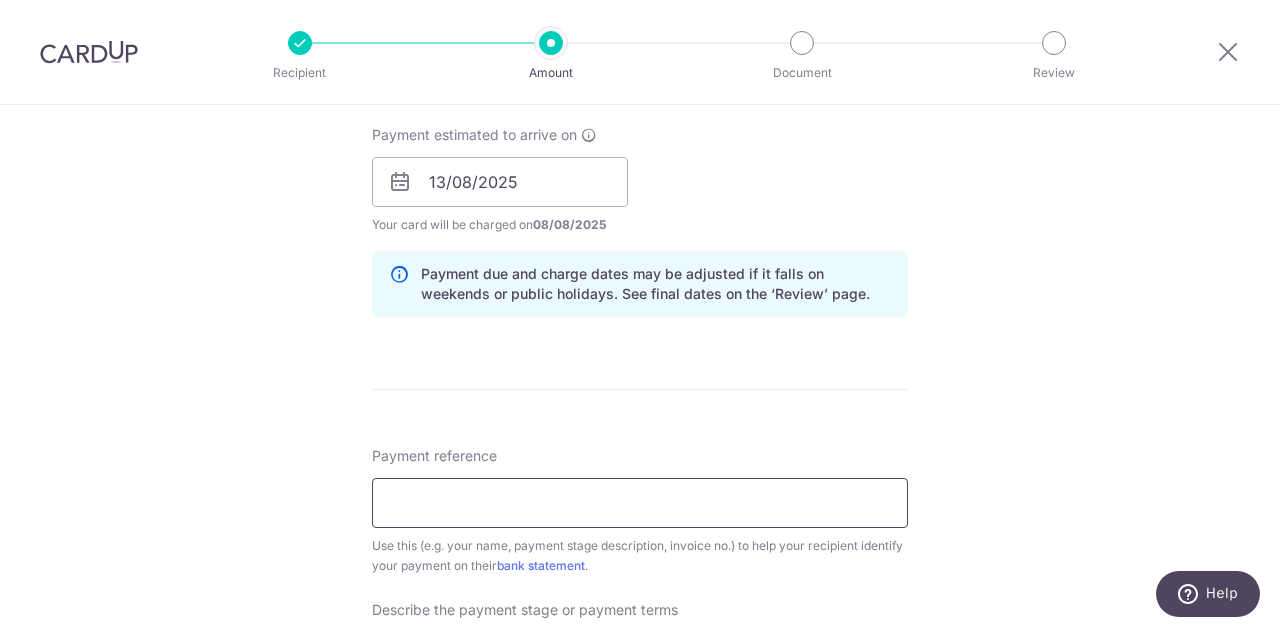 drag, startPoint x: 461, startPoint y: 484, endPoint x: 464, endPoint y: 503, distance: 19.235384 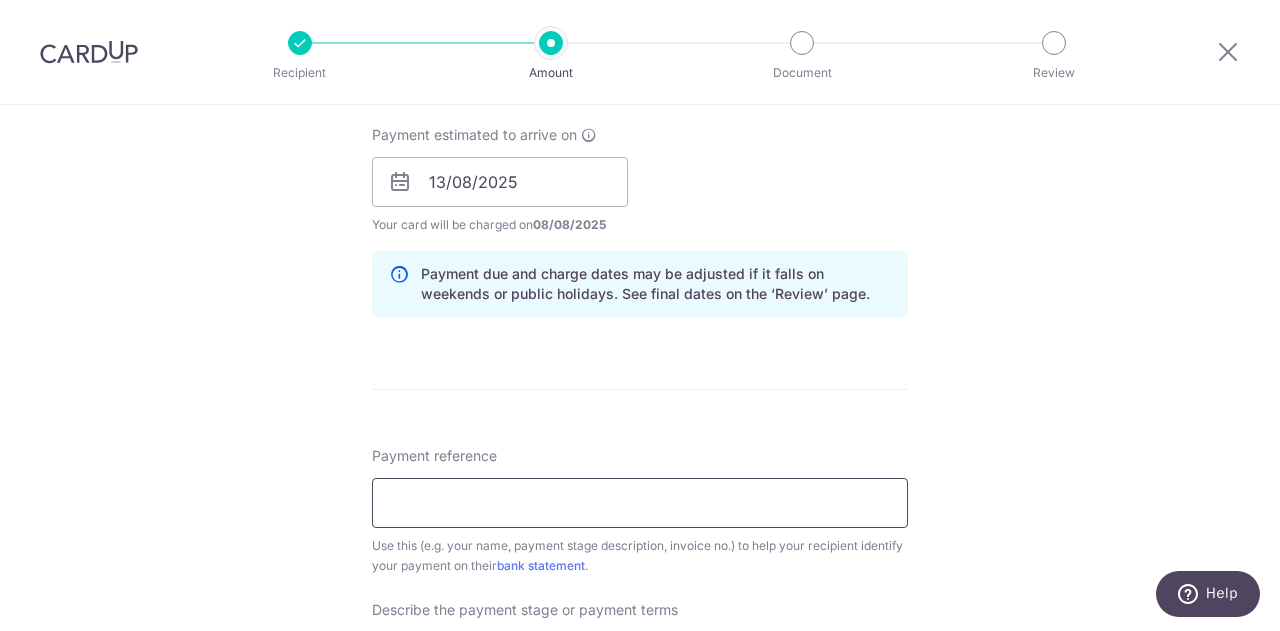 type on "4th payment" 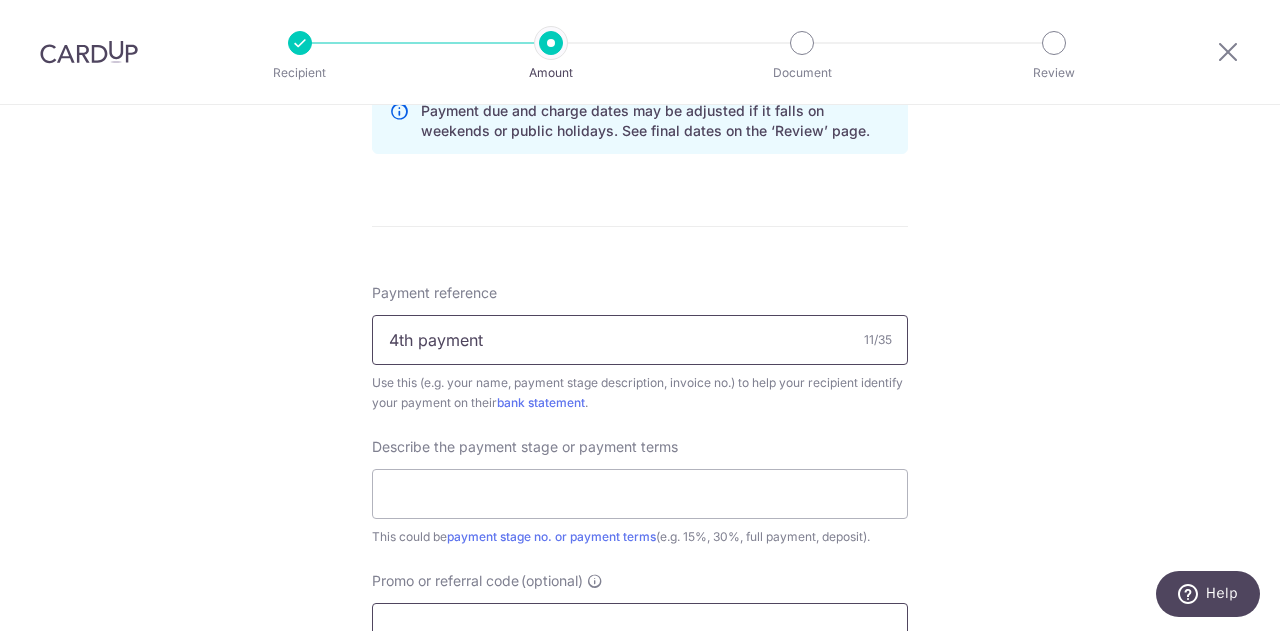 scroll, scrollTop: 1200, scrollLeft: 0, axis: vertical 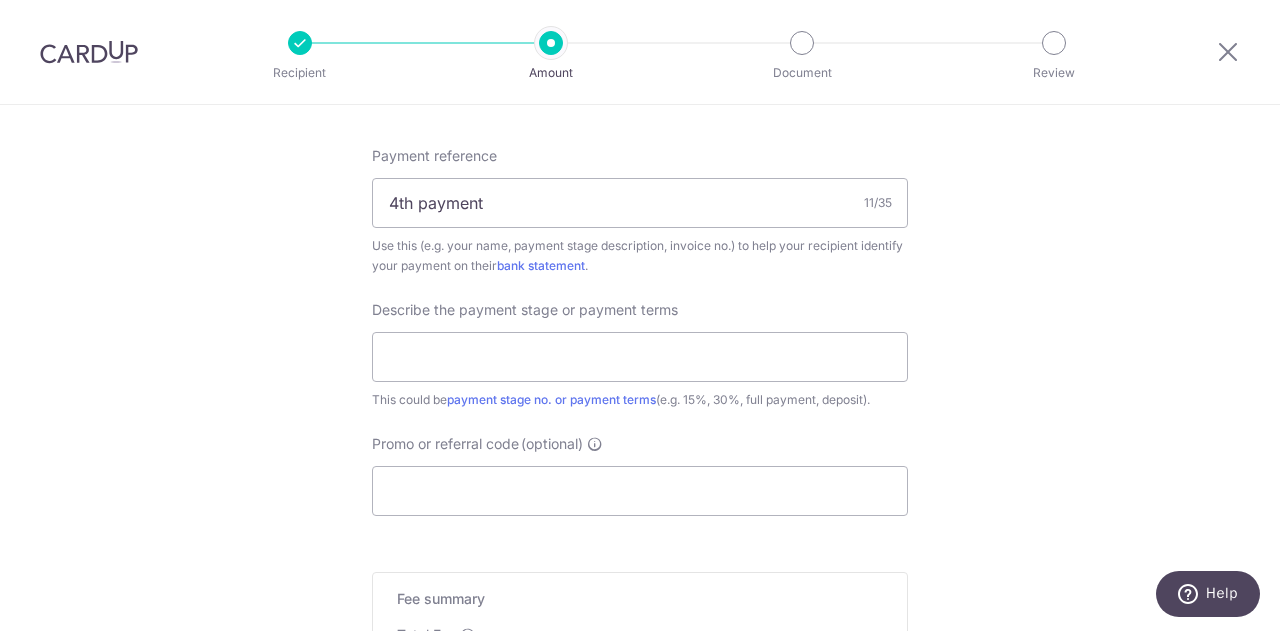 click on "Describe the payment stage or payment terms
This could be  payment stage no. or payment terms  (e.g. 15%, 30%, full payment, deposit)." at bounding box center (640, 355) 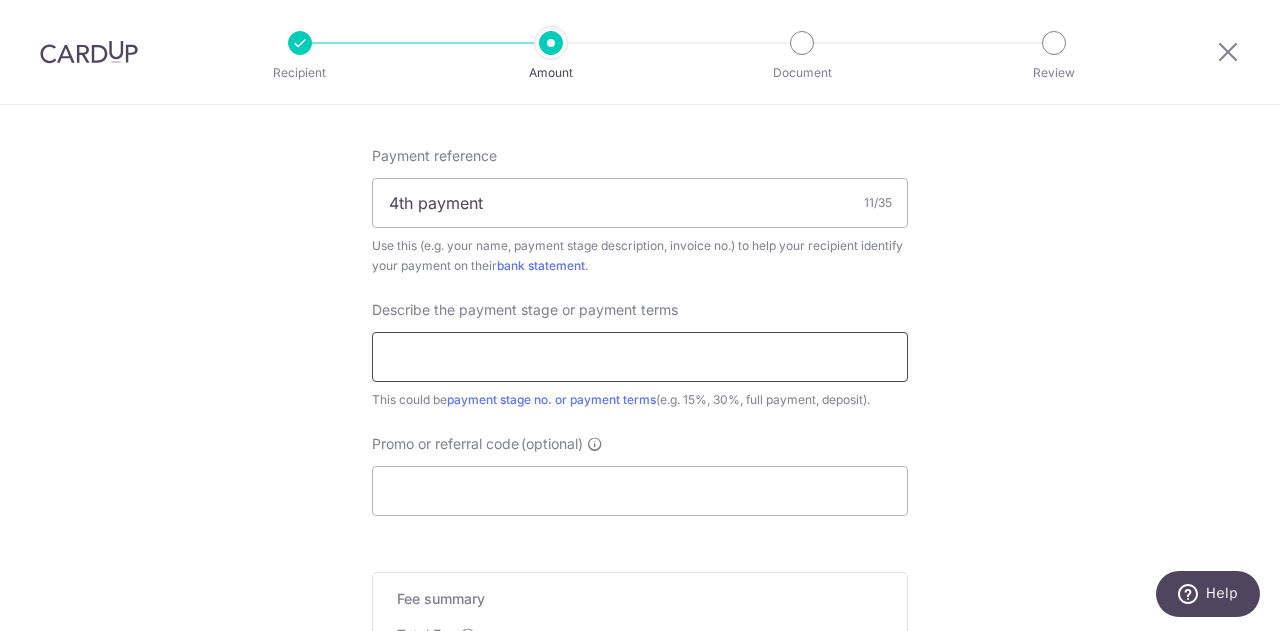 click at bounding box center (640, 357) 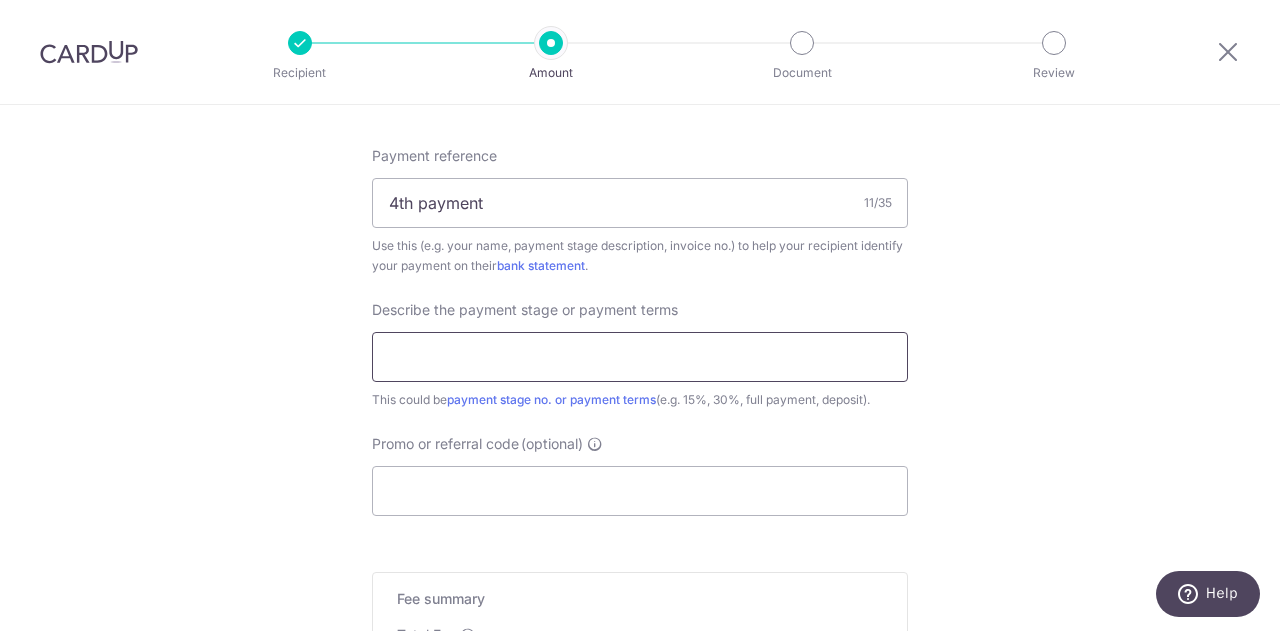type on "25%" 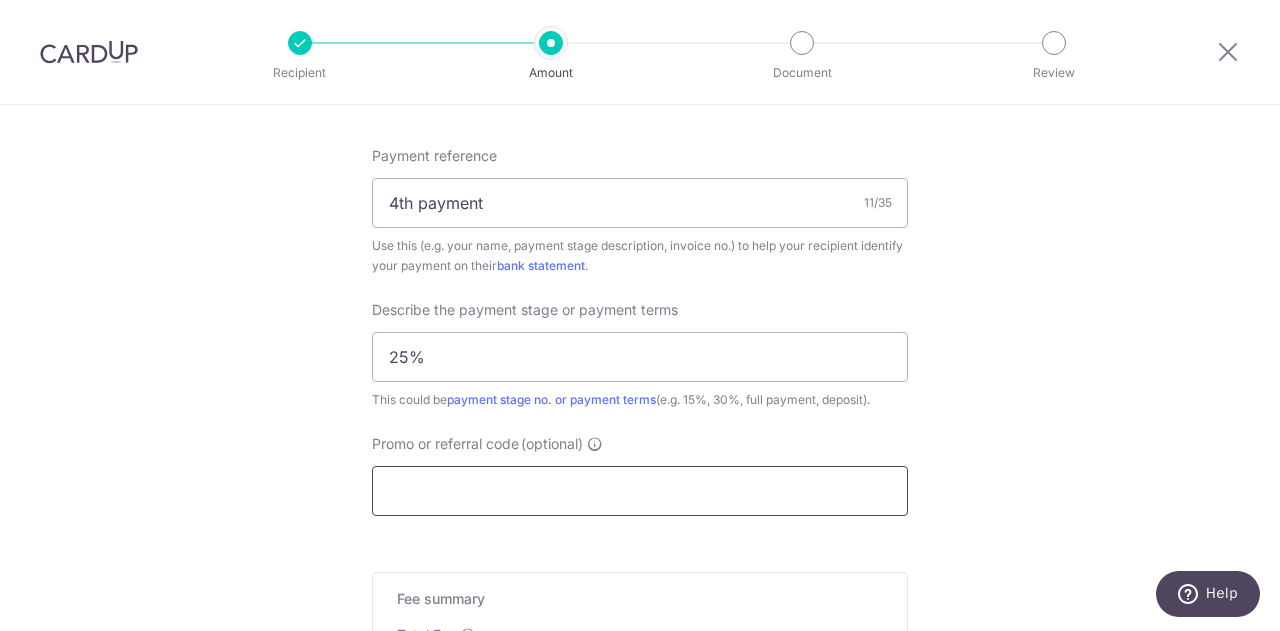click on "Promo or referral code
(optional)" at bounding box center (640, 491) 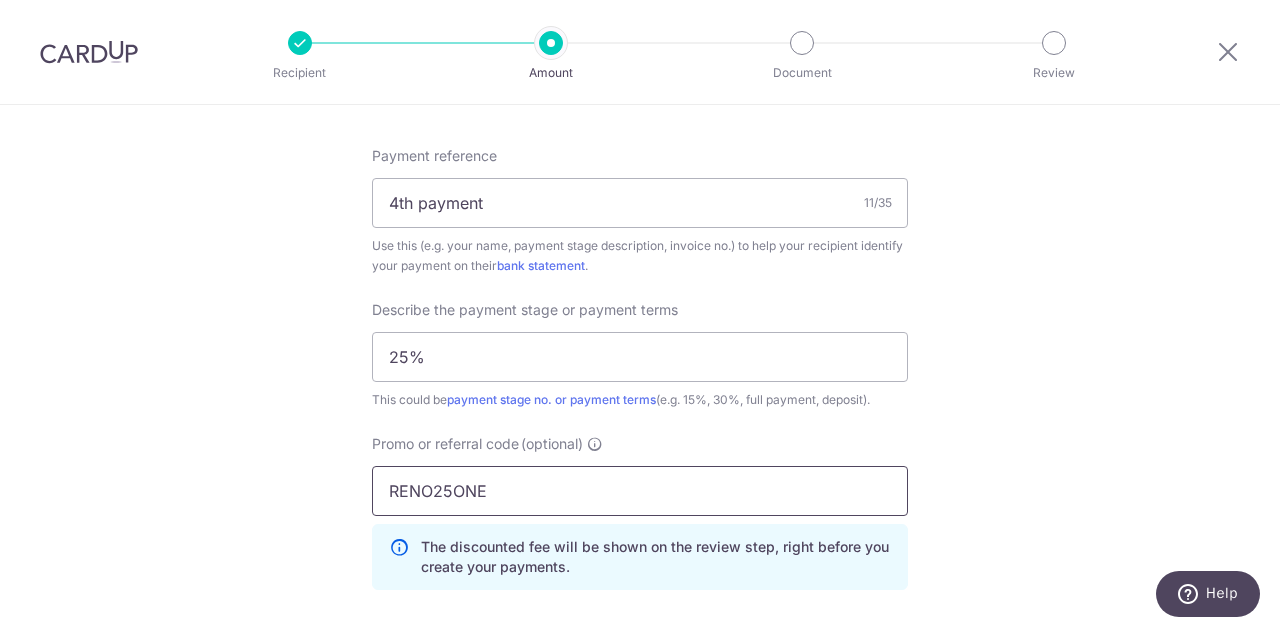 scroll, scrollTop: 1500, scrollLeft: 0, axis: vertical 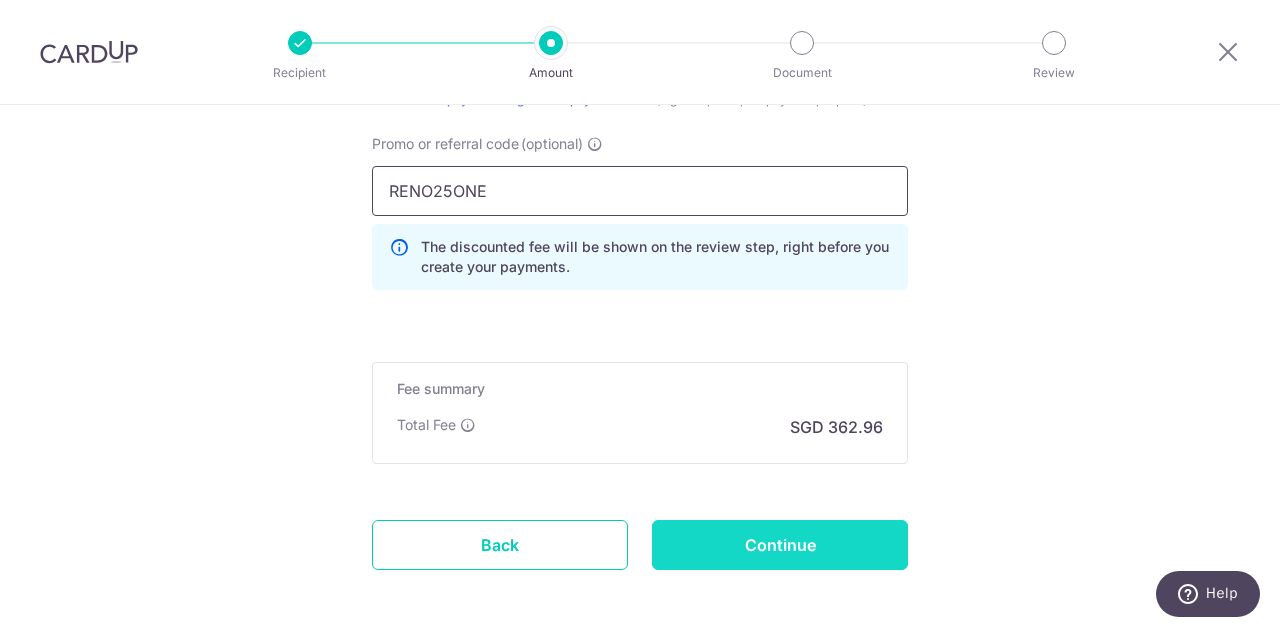 type on "RENO25ONE" 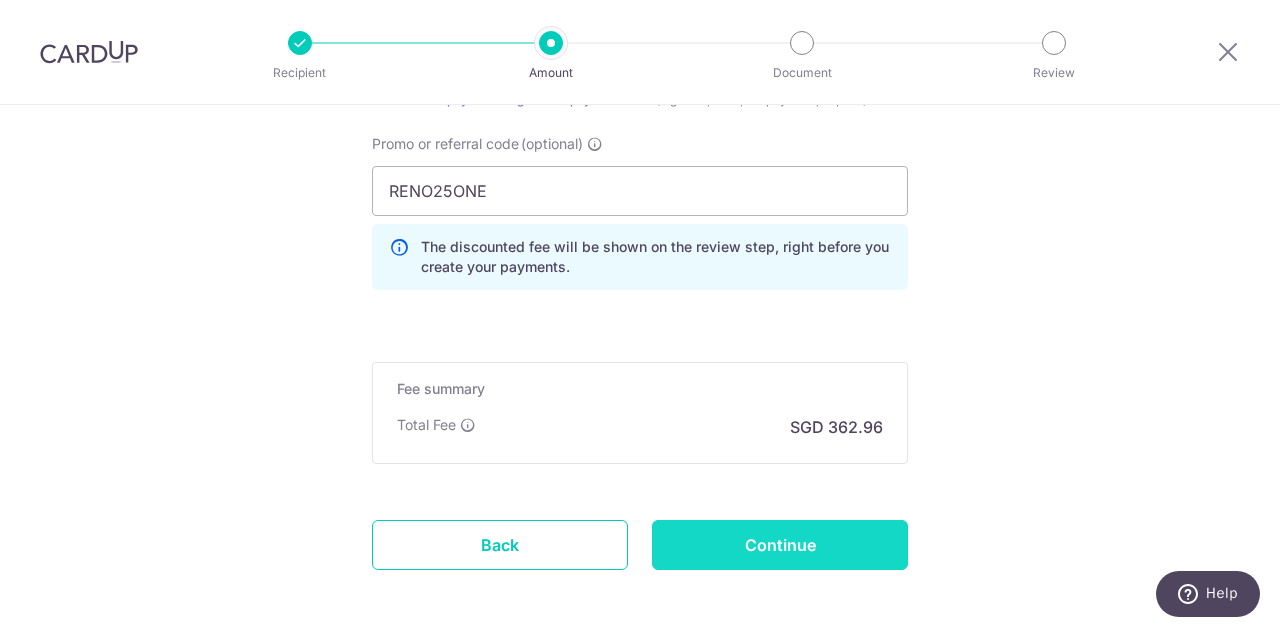 click on "Continue" at bounding box center [780, 545] 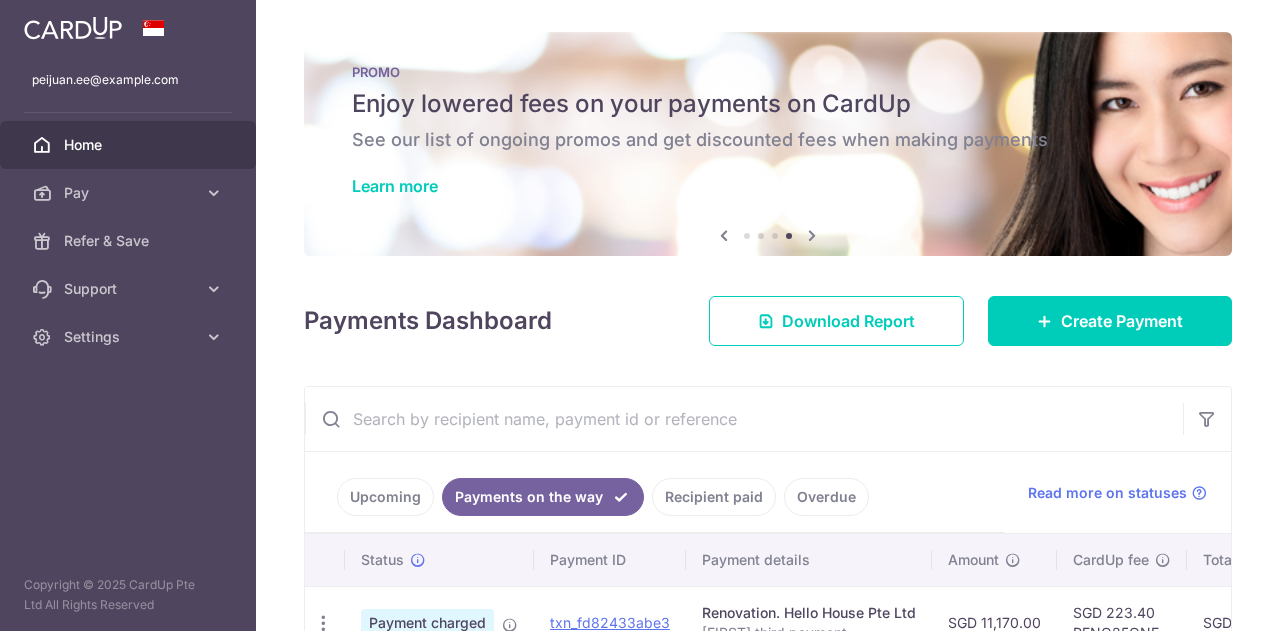 scroll, scrollTop: 0, scrollLeft: 0, axis: both 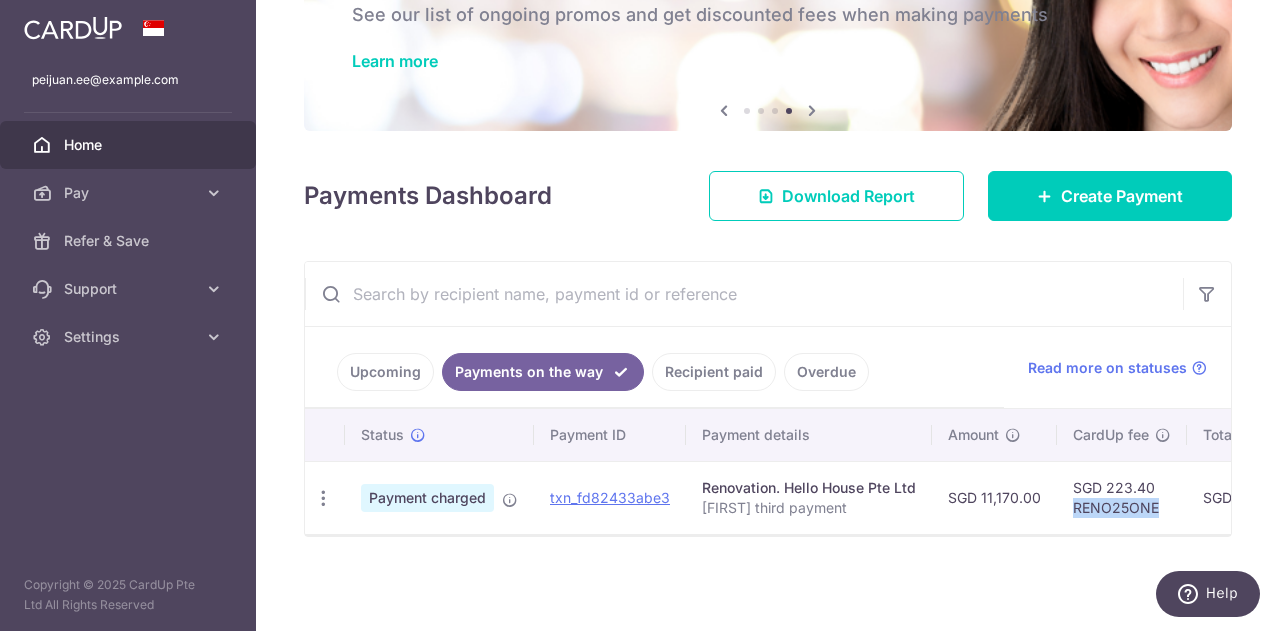 click on "SGD 223.40
RENO25ONE" at bounding box center (1122, 497) 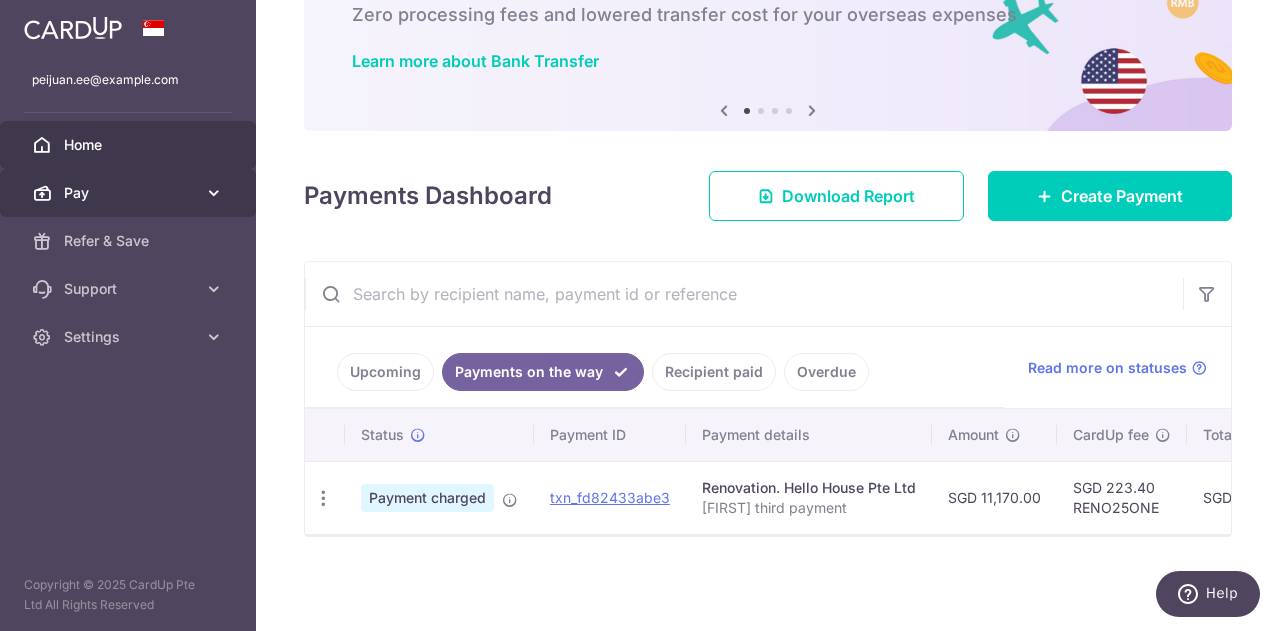click on "Pay" at bounding box center (130, 193) 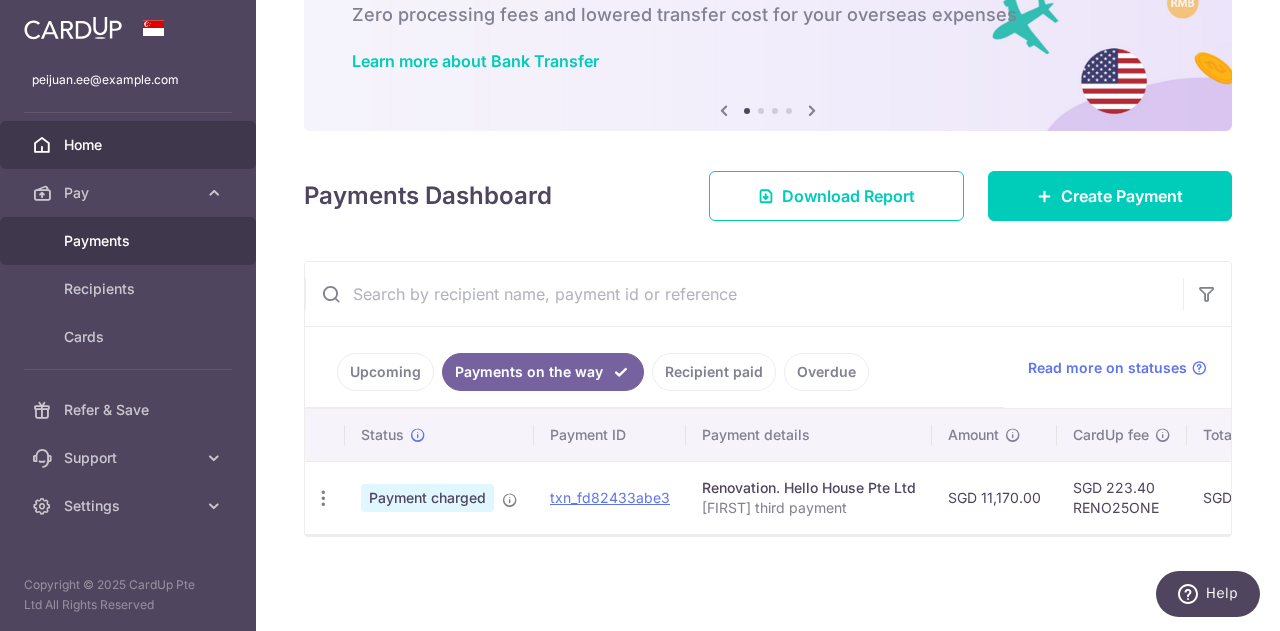 click on "Payments" at bounding box center [130, 241] 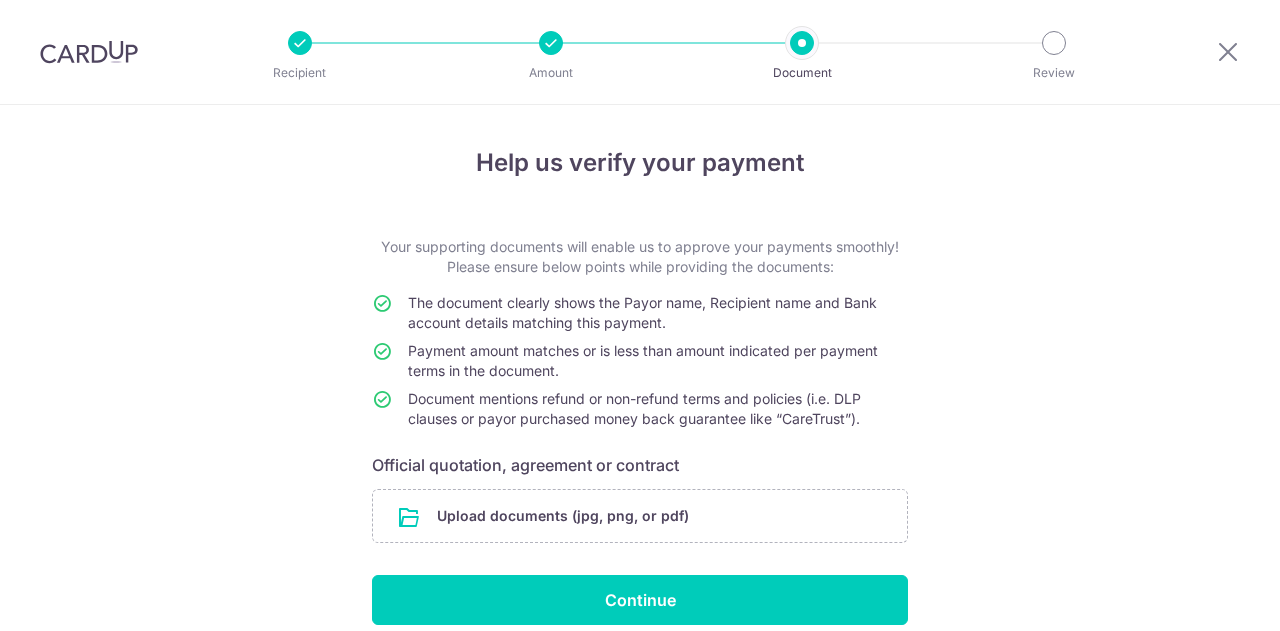 scroll, scrollTop: 0, scrollLeft: 0, axis: both 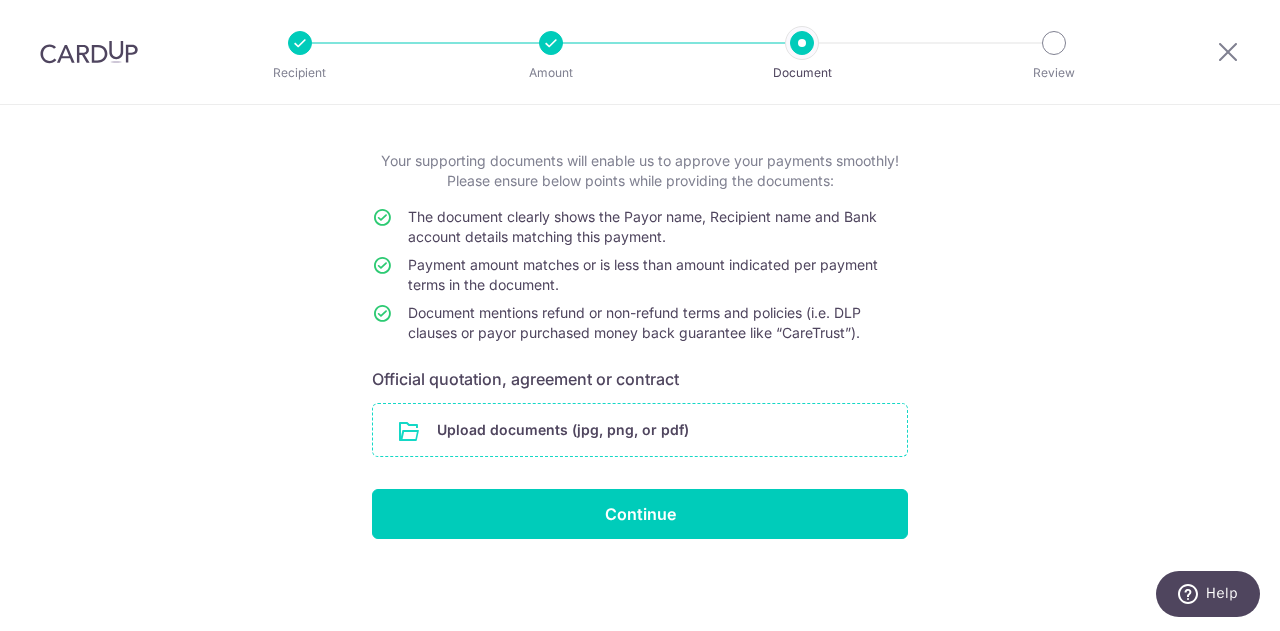 click at bounding box center [640, 430] 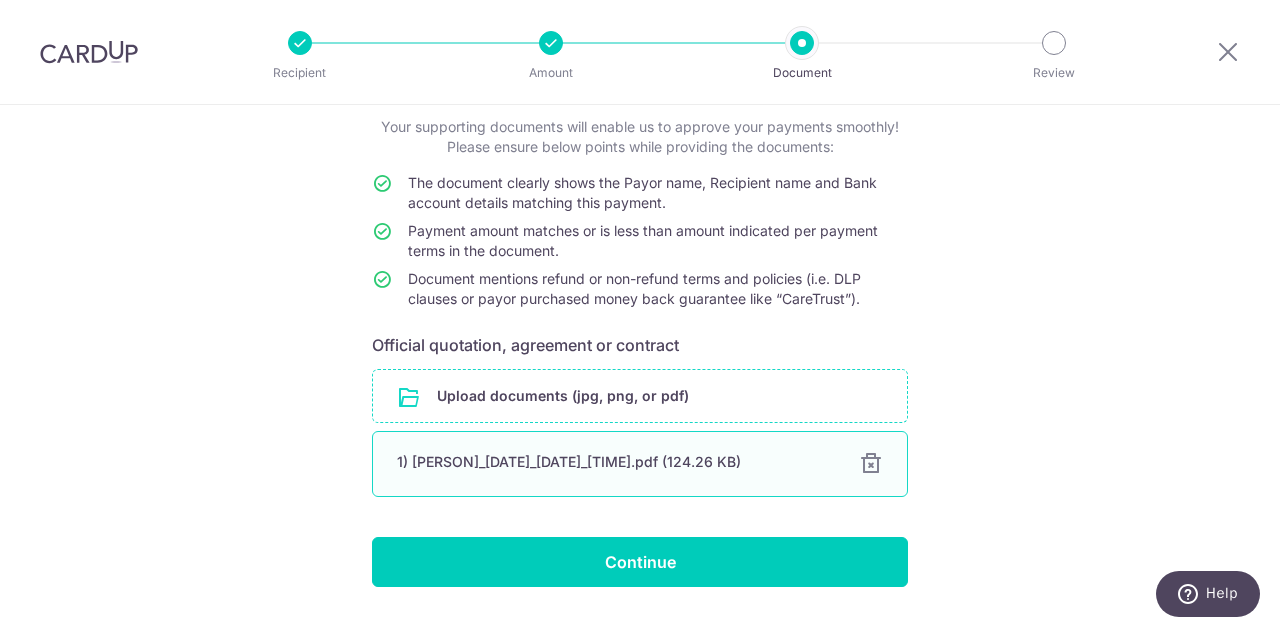 scroll, scrollTop: 168, scrollLeft: 0, axis: vertical 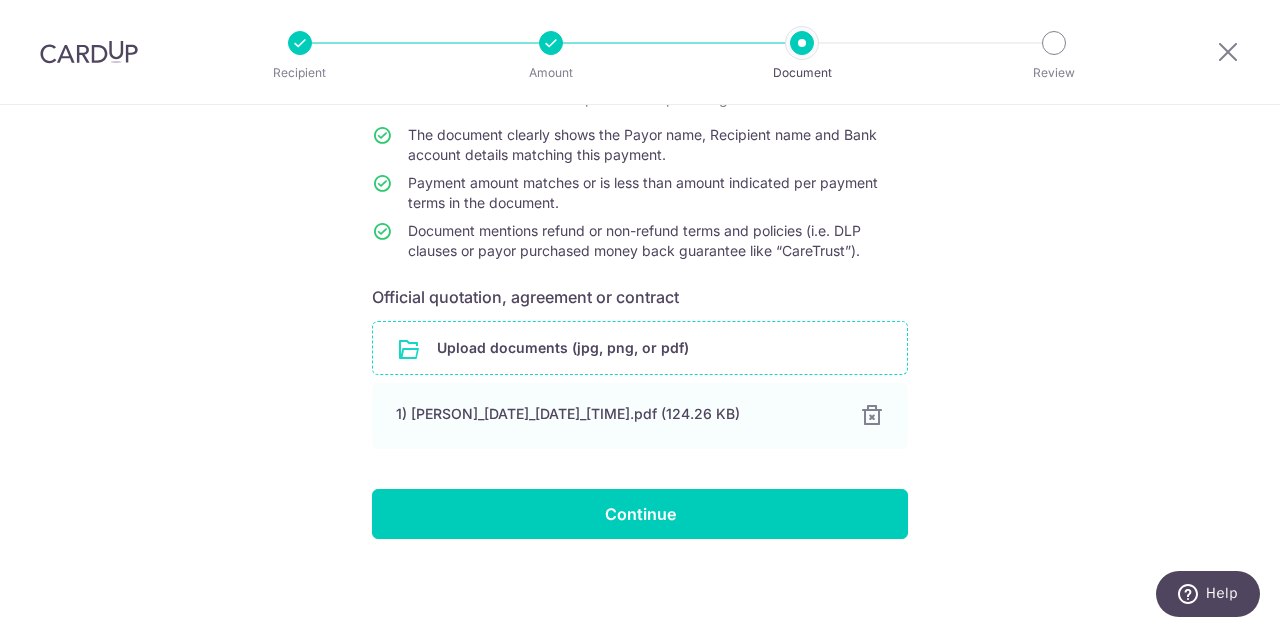 click at bounding box center [640, 348] 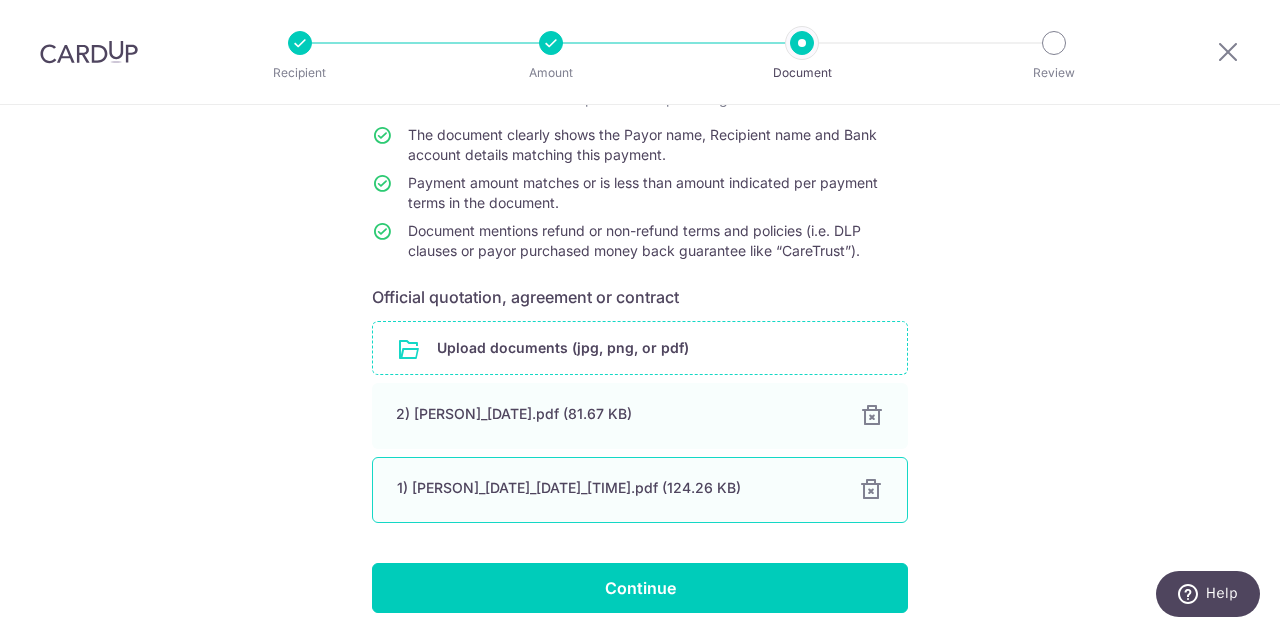 scroll, scrollTop: 242, scrollLeft: 0, axis: vertical 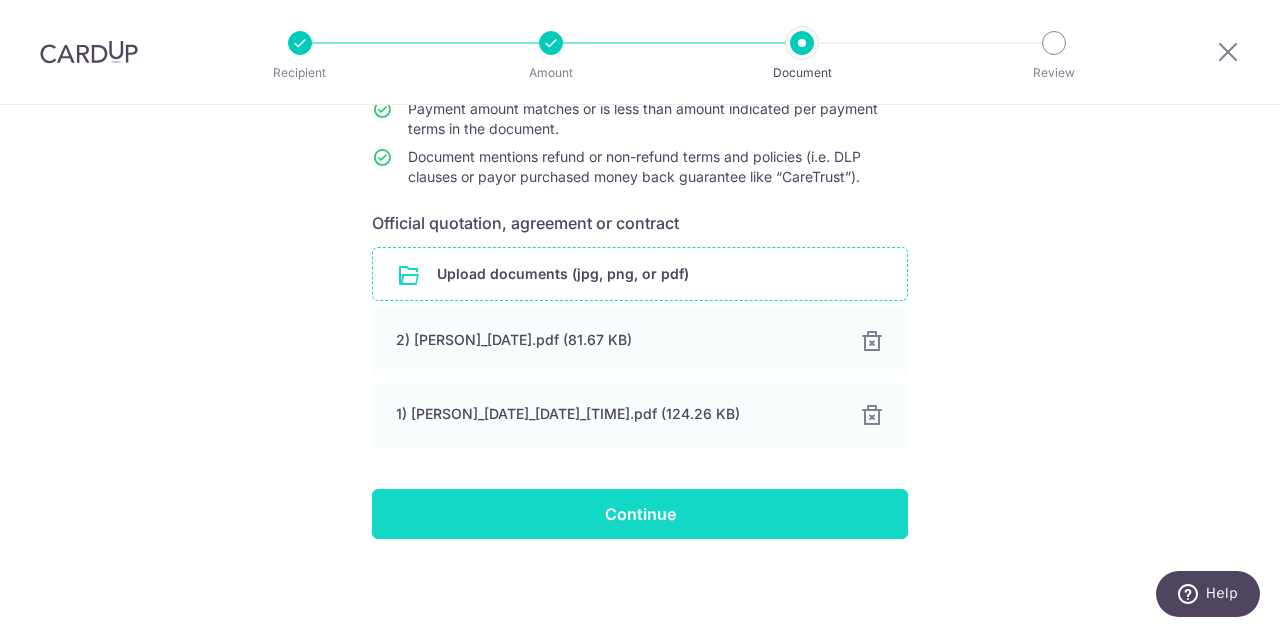 click on "Continue" at bounding box center (640, 514) 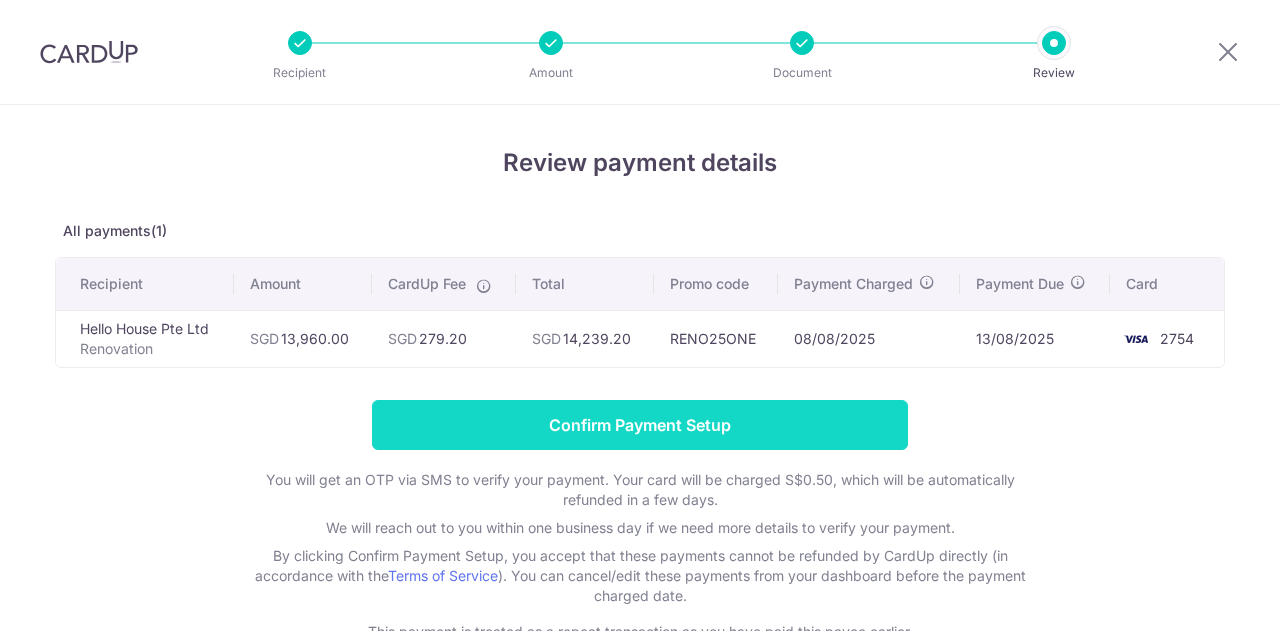 scroll, scrollTop: 0, scrollLeft: 0, axis: both 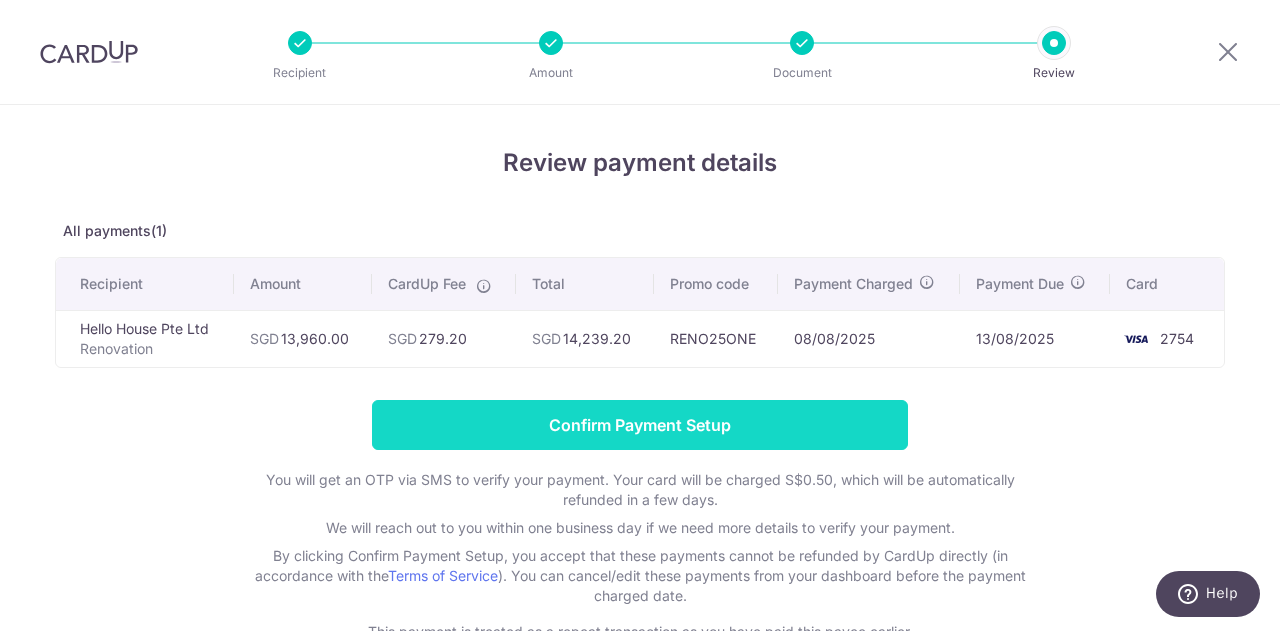 click on "Confirm Payment Setup" at bounding box center [640, 425] 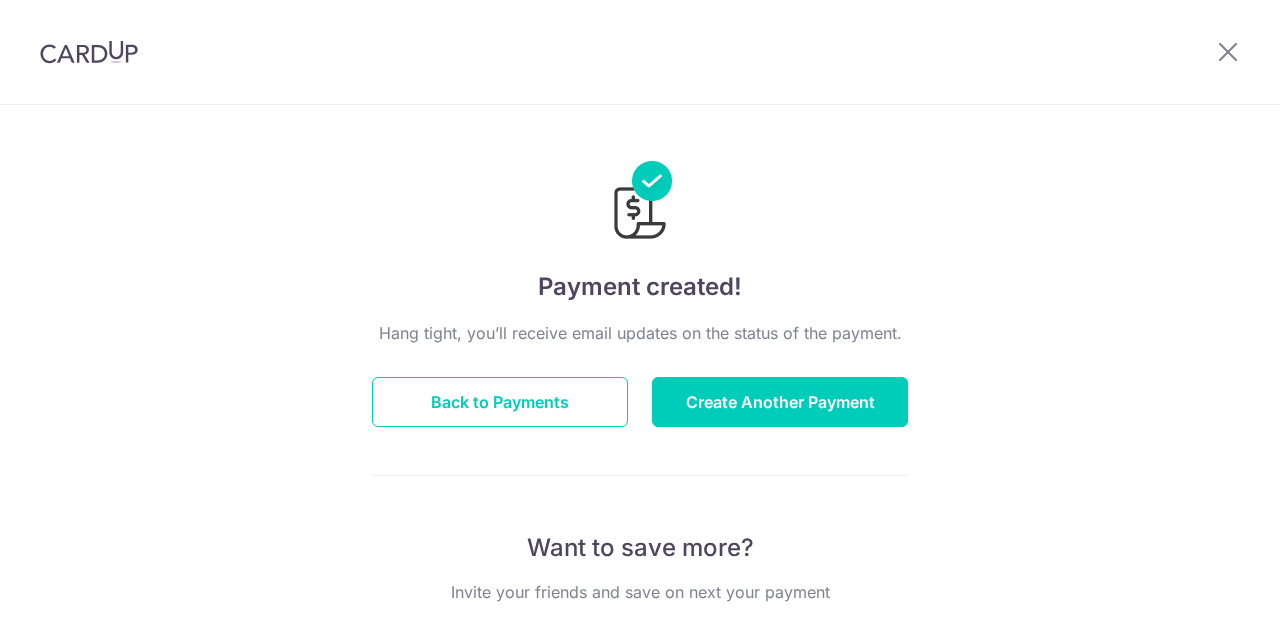 scroll, scrollTop: 0, scrollLeft: 0, axis: both 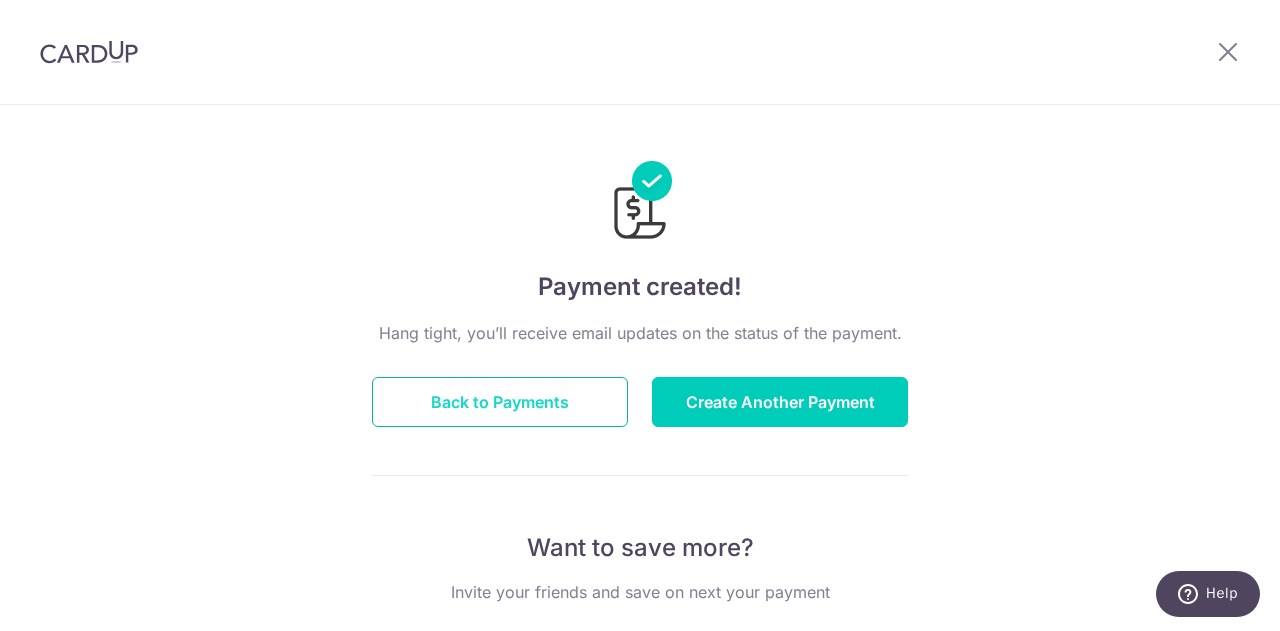 click on "Back to Payments" at bounding box center [500, 402] 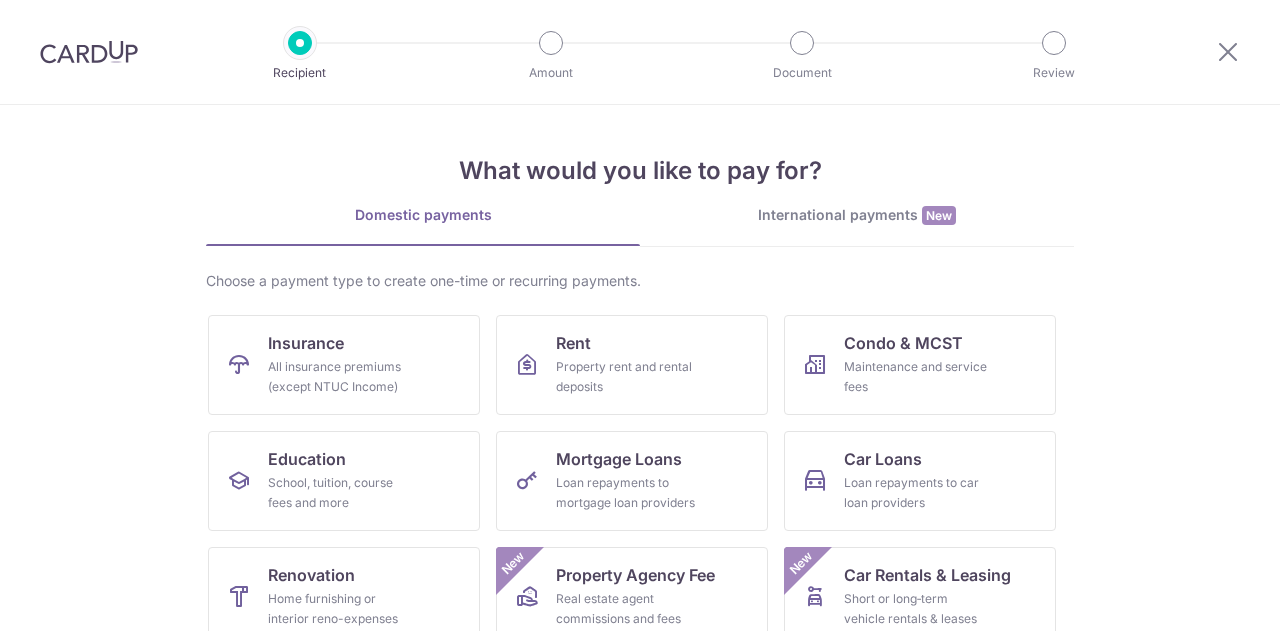 scroll, scrollTop: 0, scrollLeft: 0, axis: both 